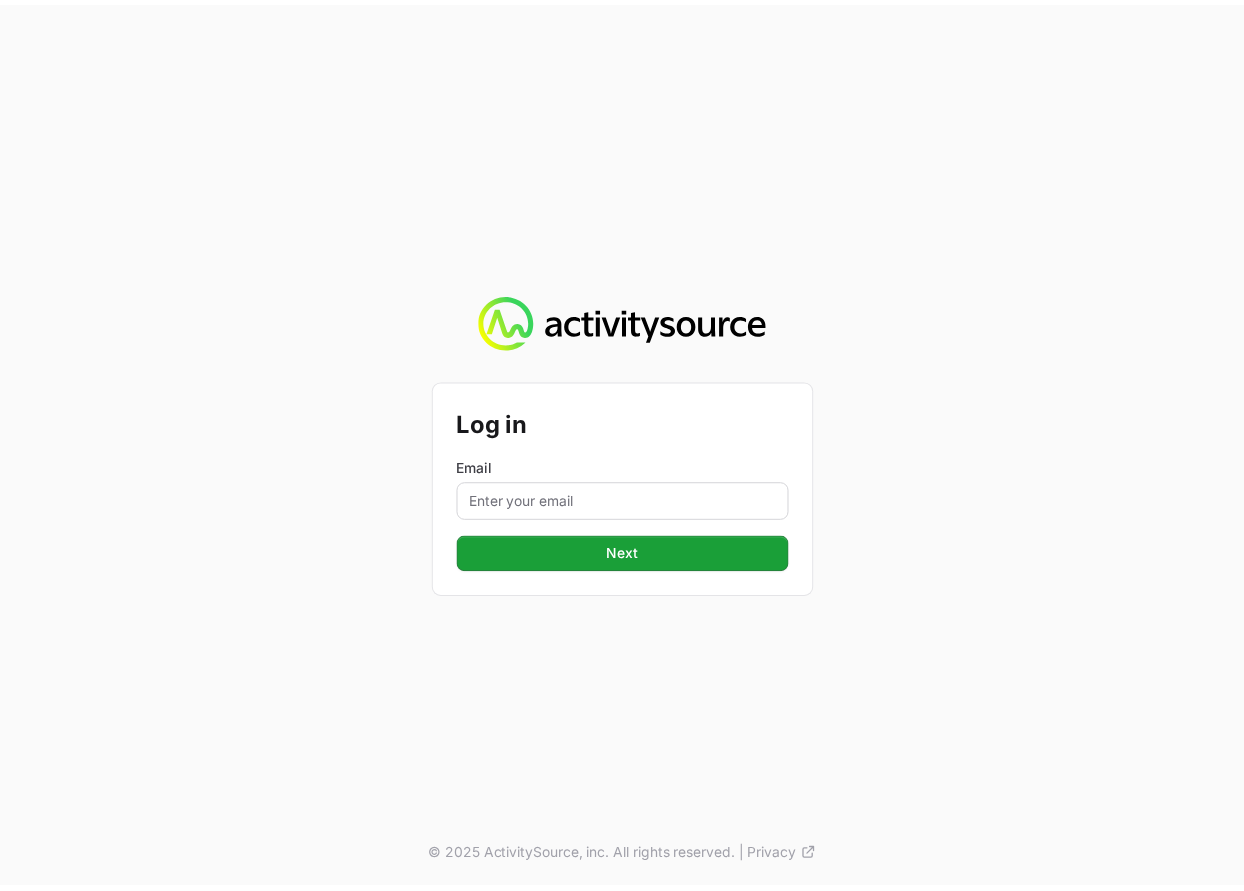 scroll, scrollTop: 0, scrollLeft: 0, axis: both 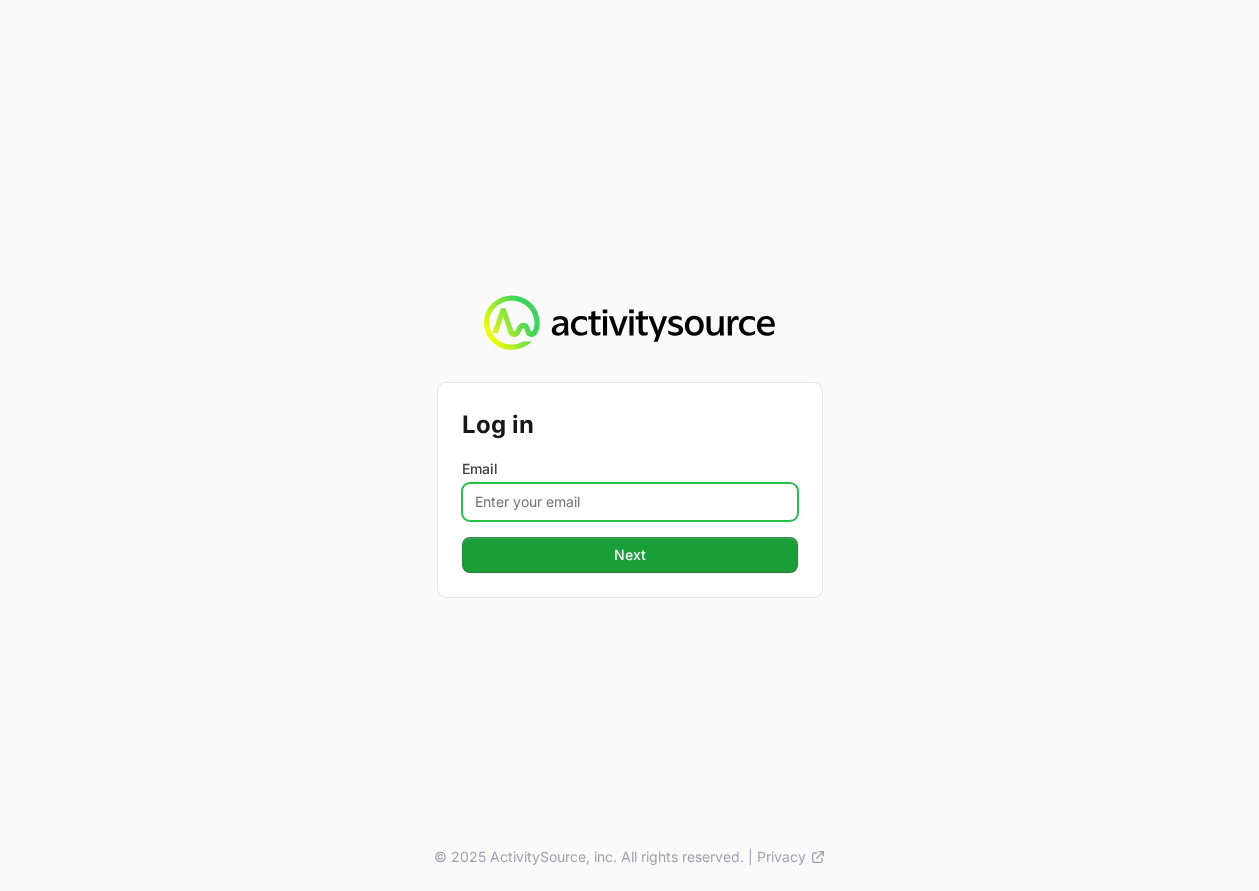click on "Email" 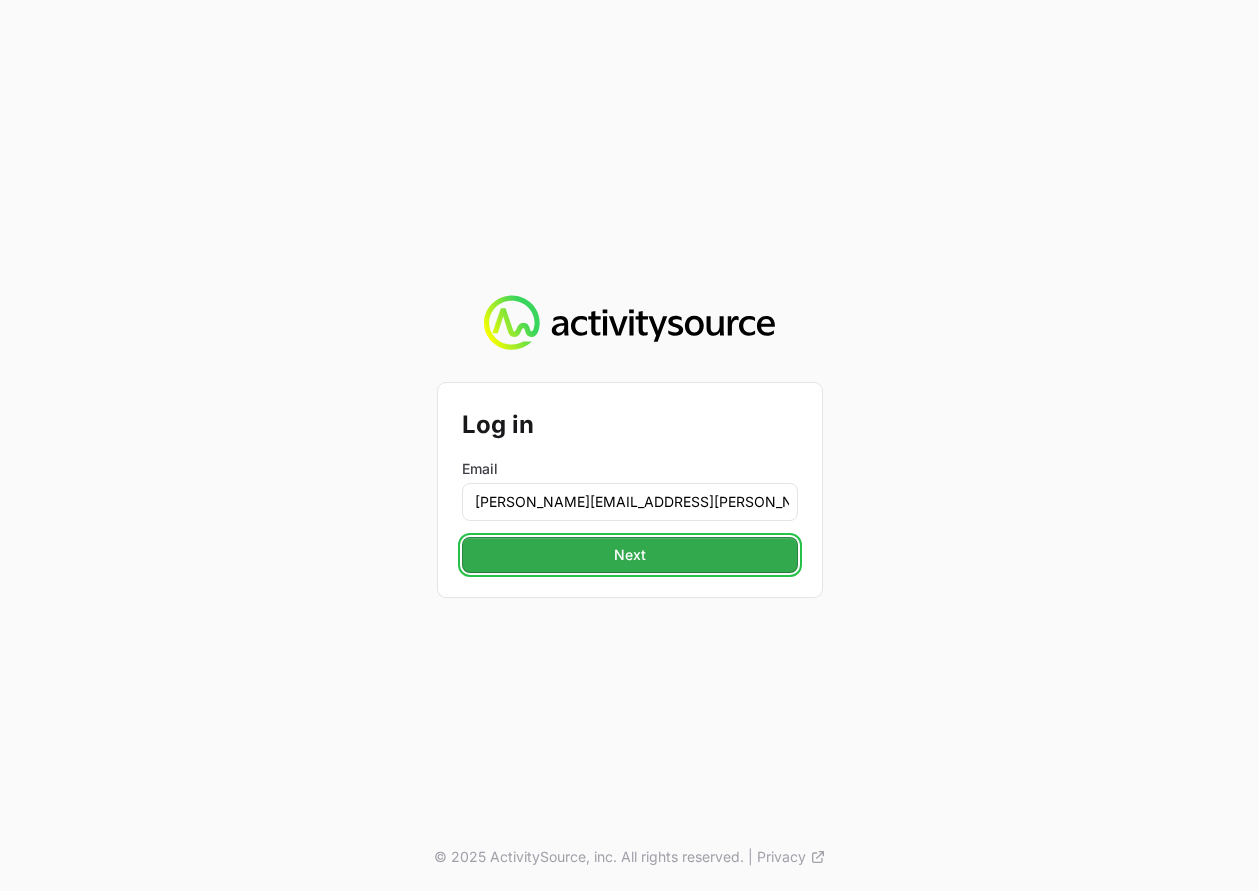 click on "Next" 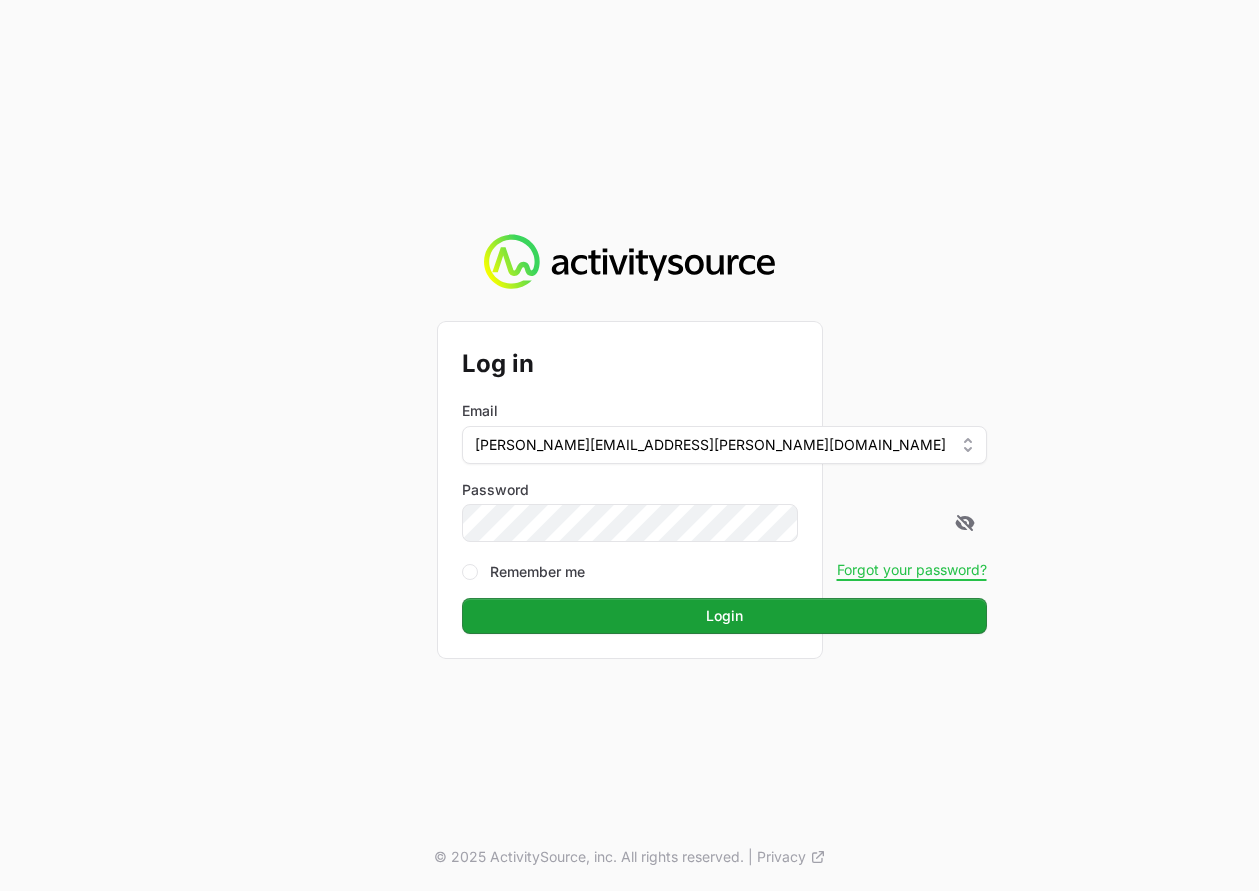 click on "Login" 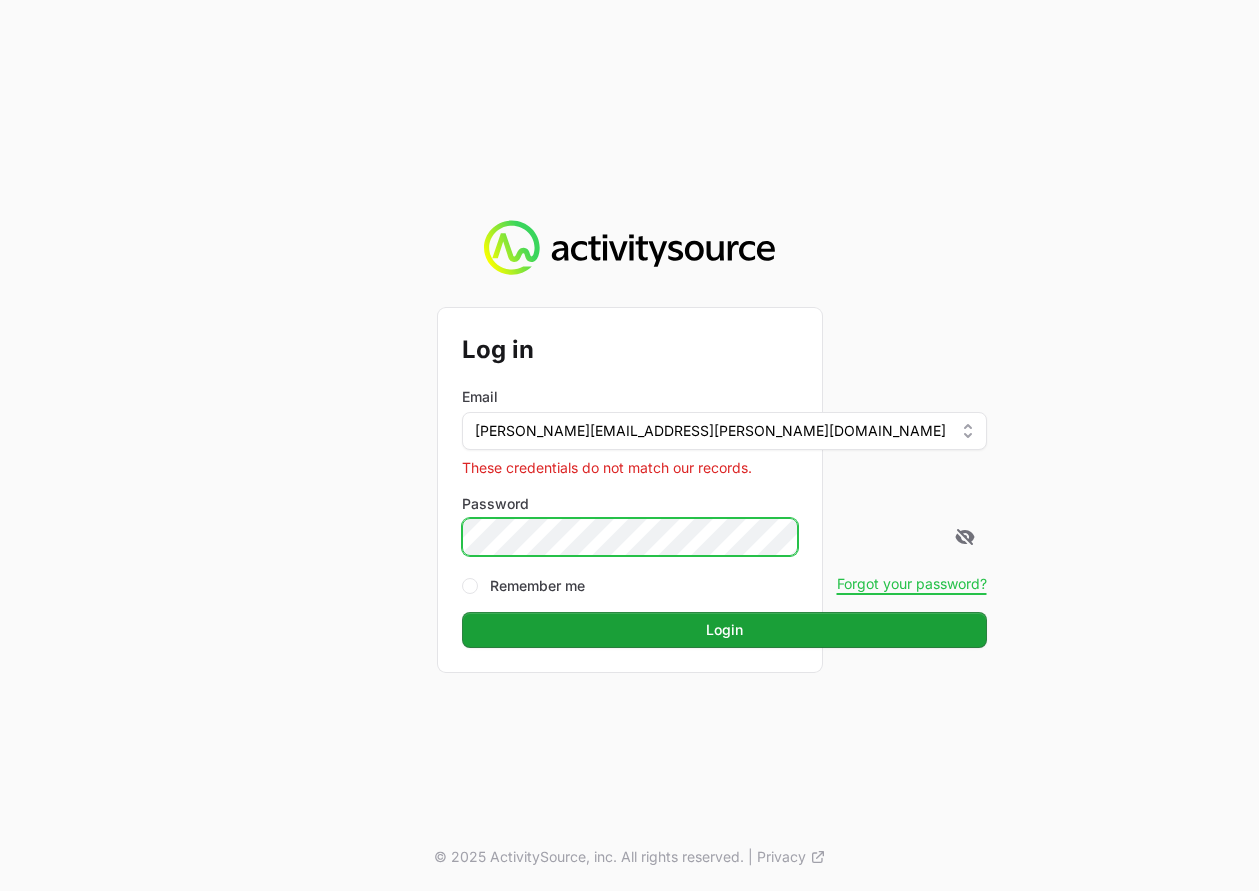 click on "Login" 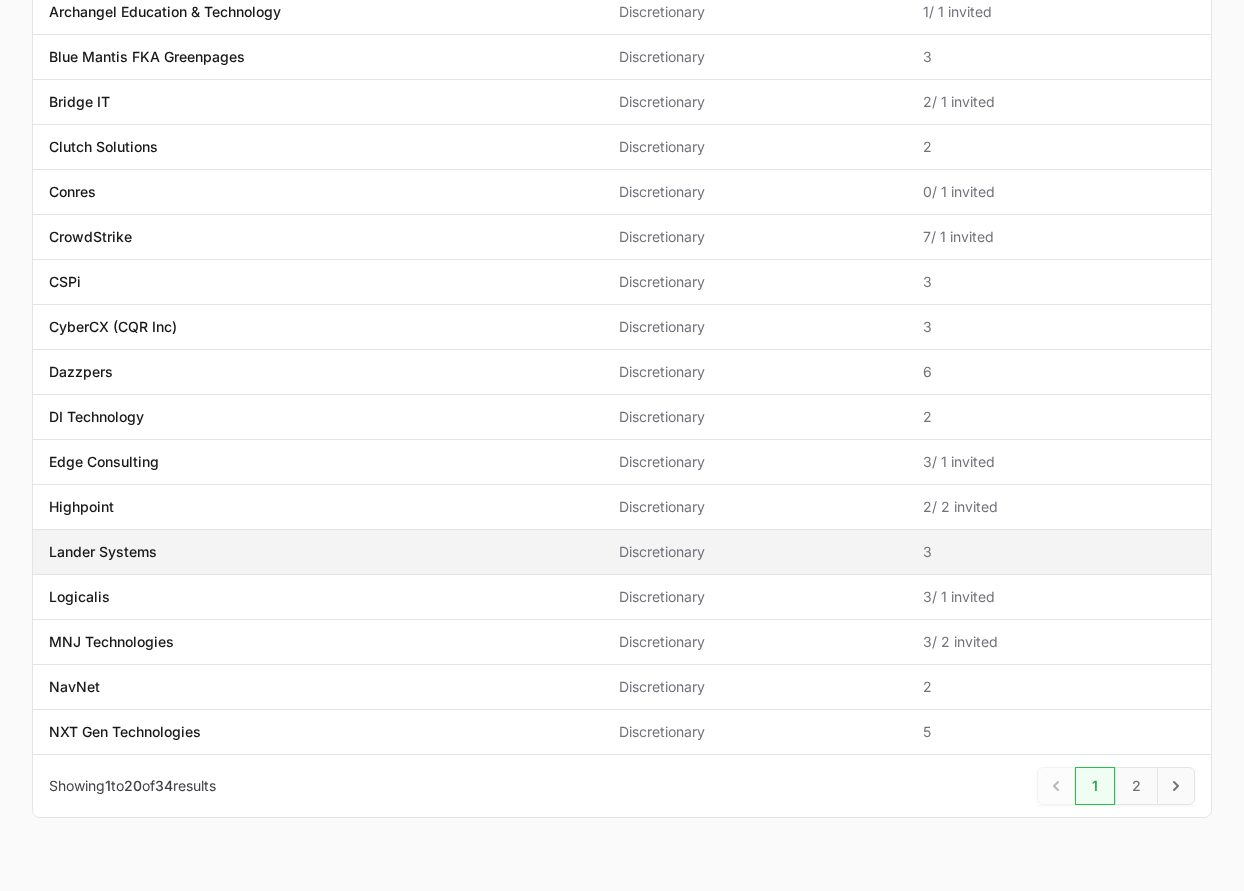 scroll, scrollTop: 497, scrollLeft: 0, axis: vertical 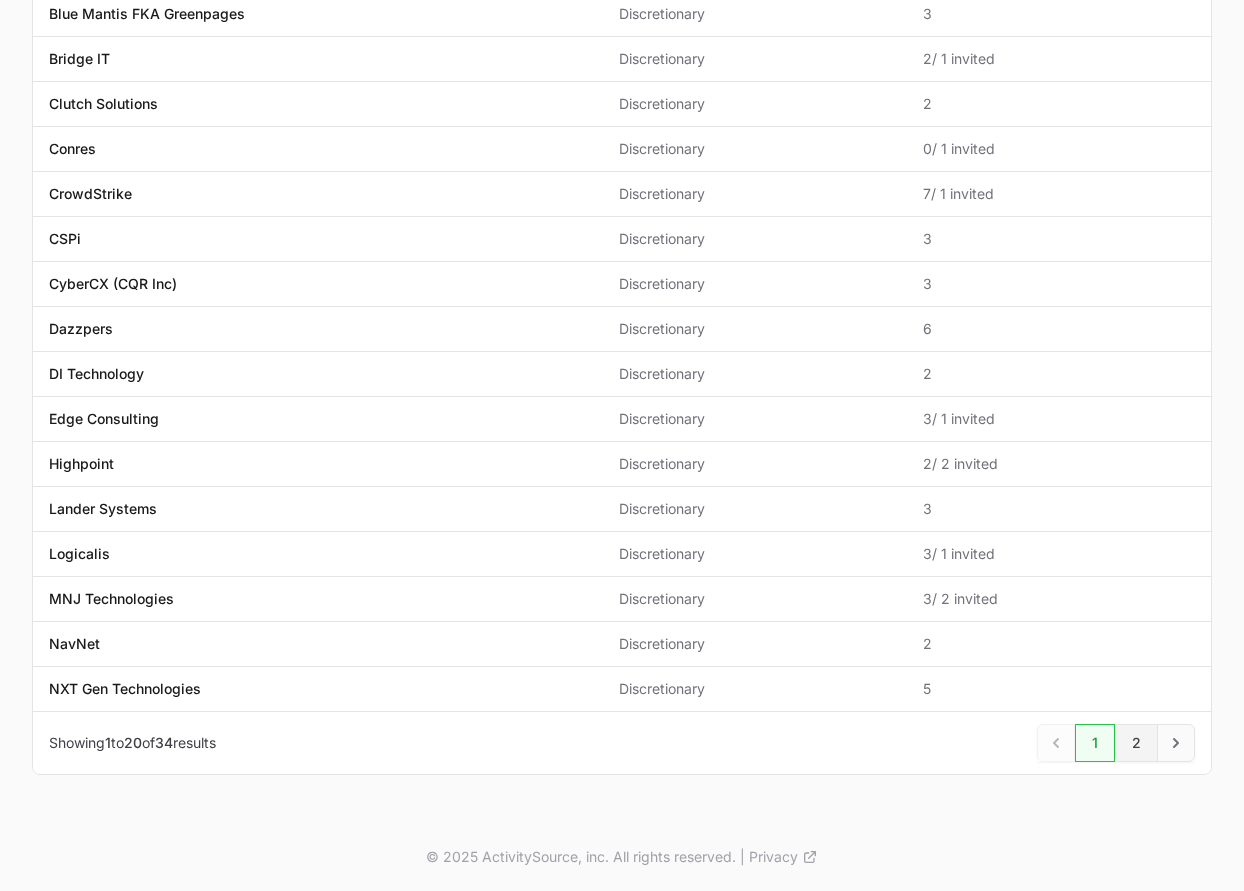 click on "2" 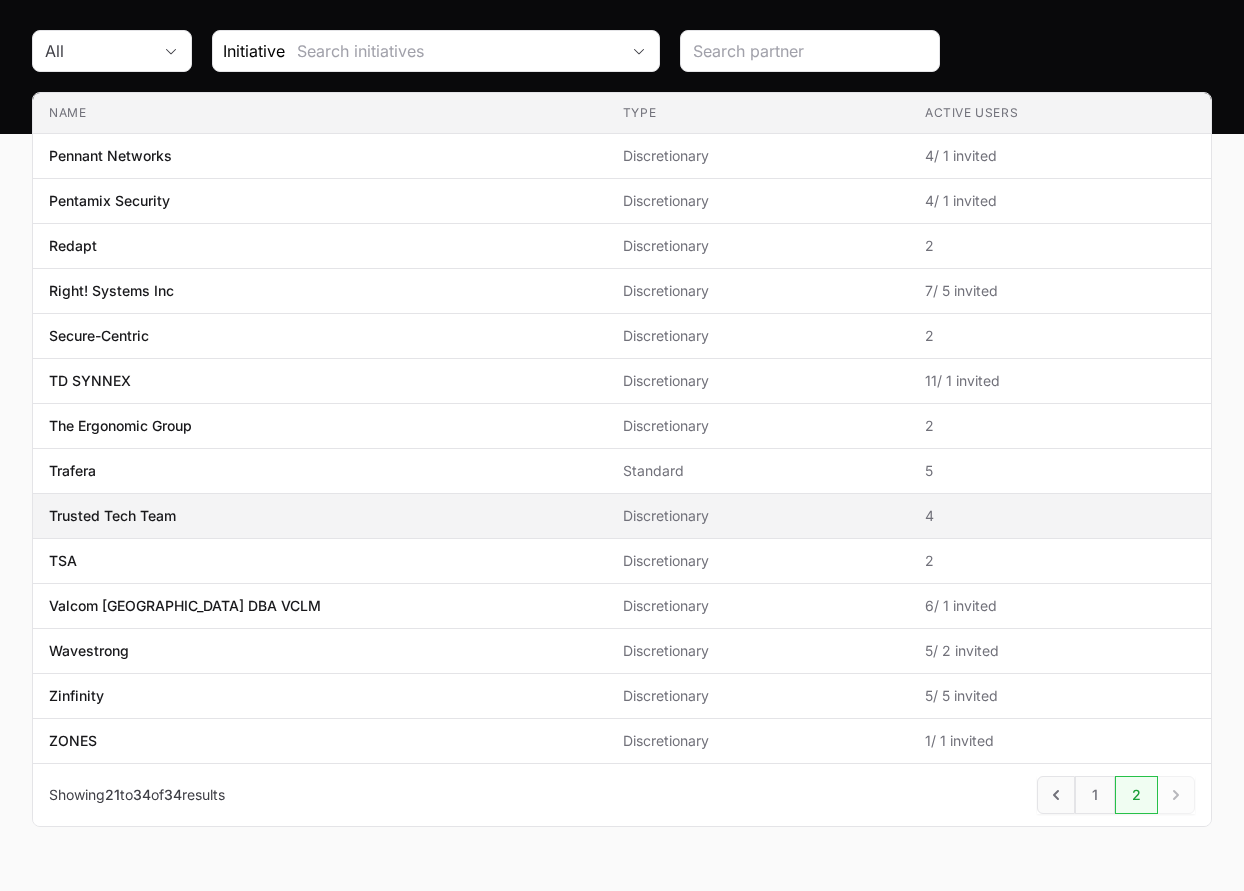 scroll, scrollTop: 198, scrollLeft: 0, axis: vertical 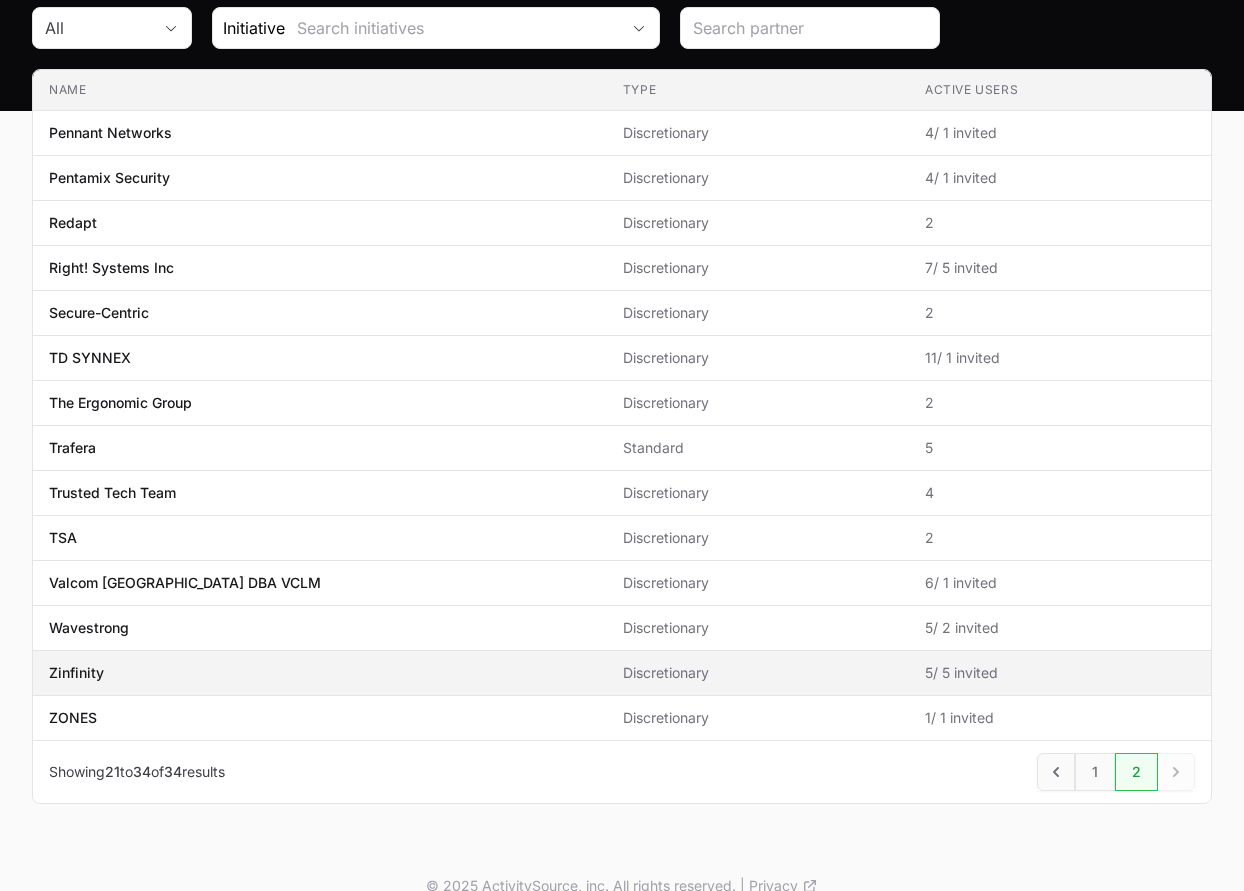 click on "Zinfinity" 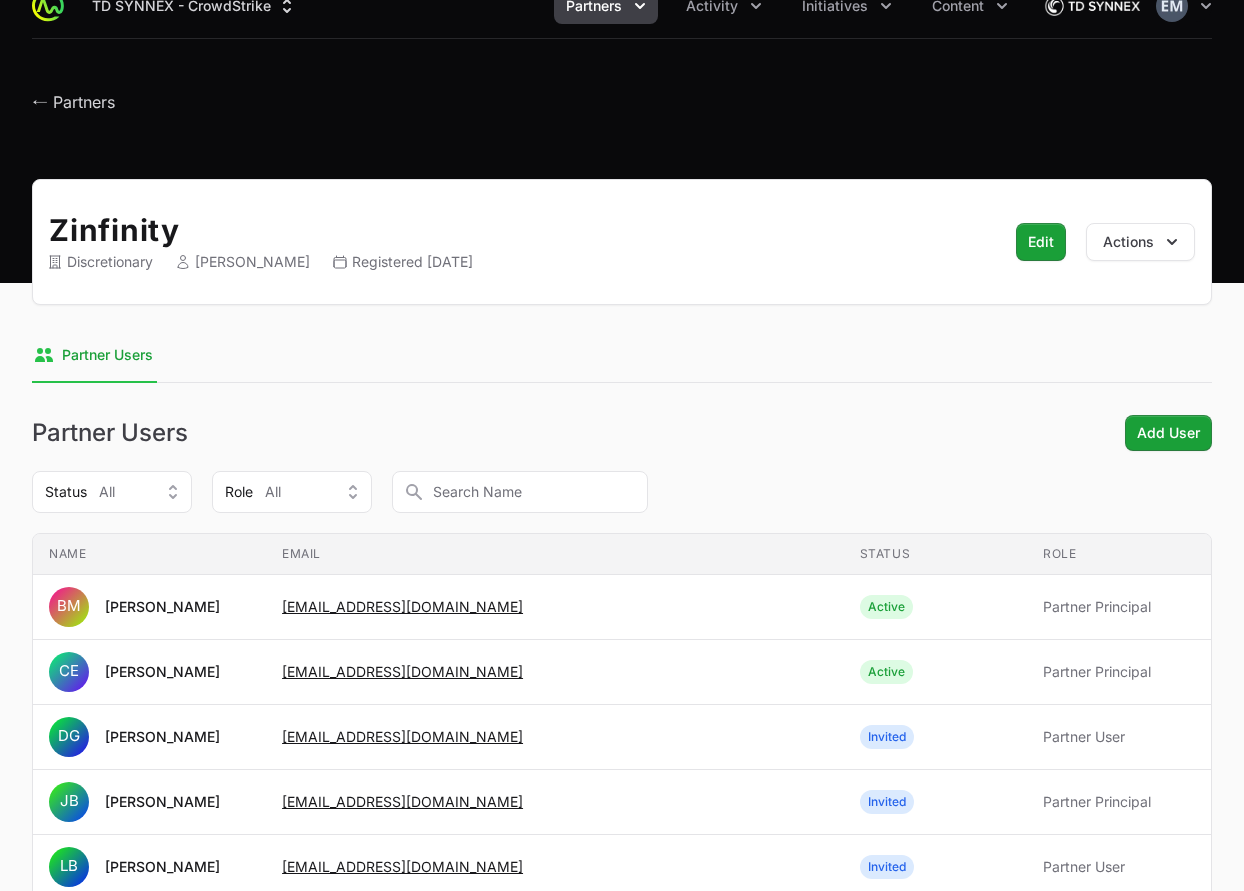 scroll, scrollTop: 0, scrollLeft: 0, axis: both 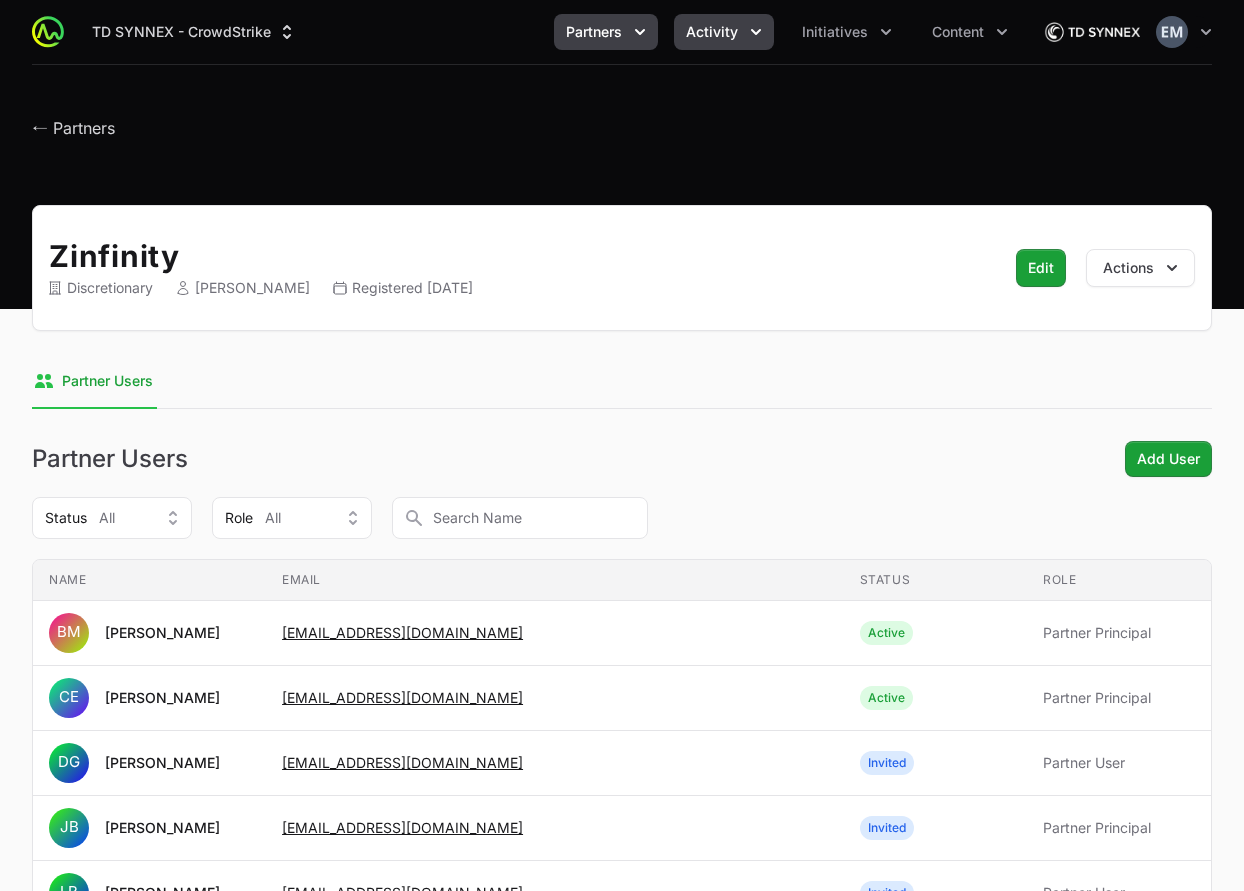 click on "Activity" 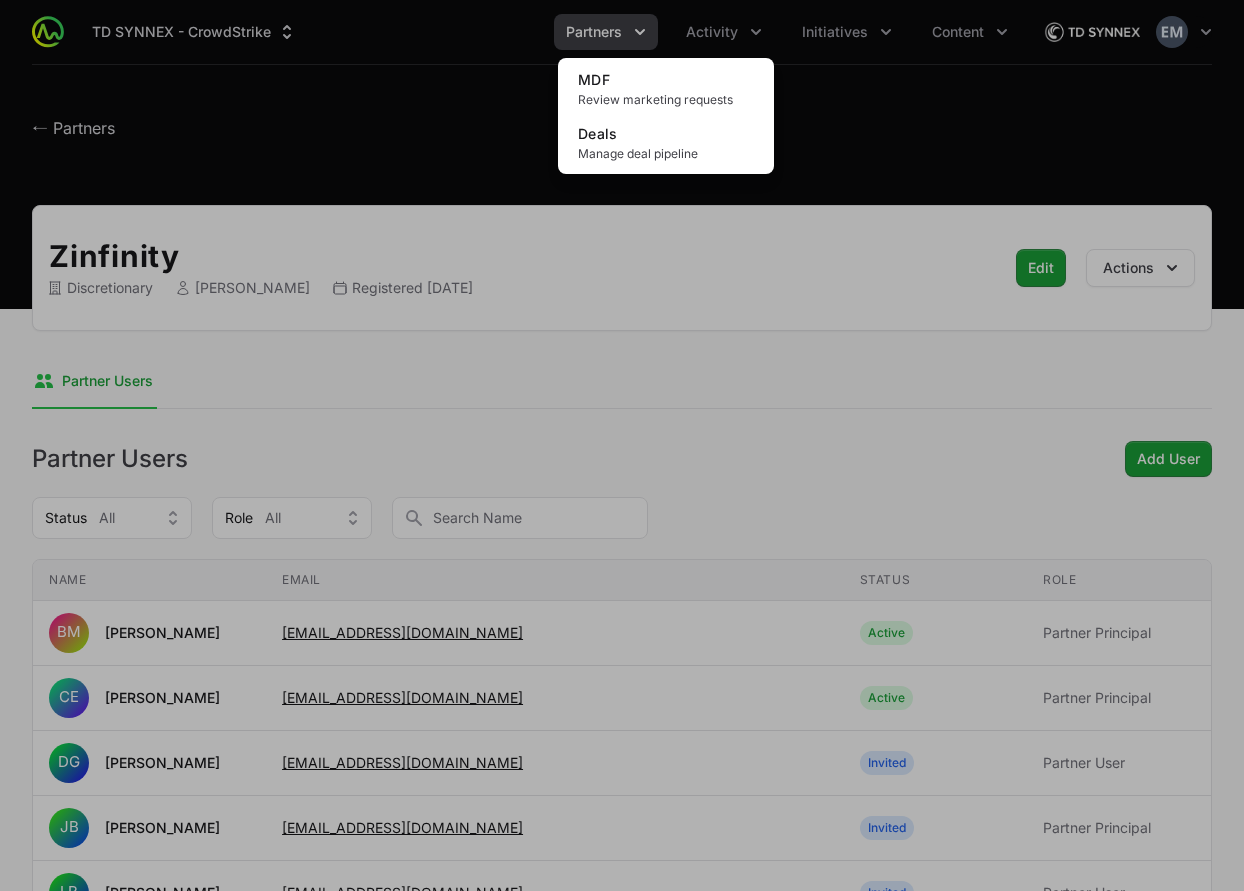 click 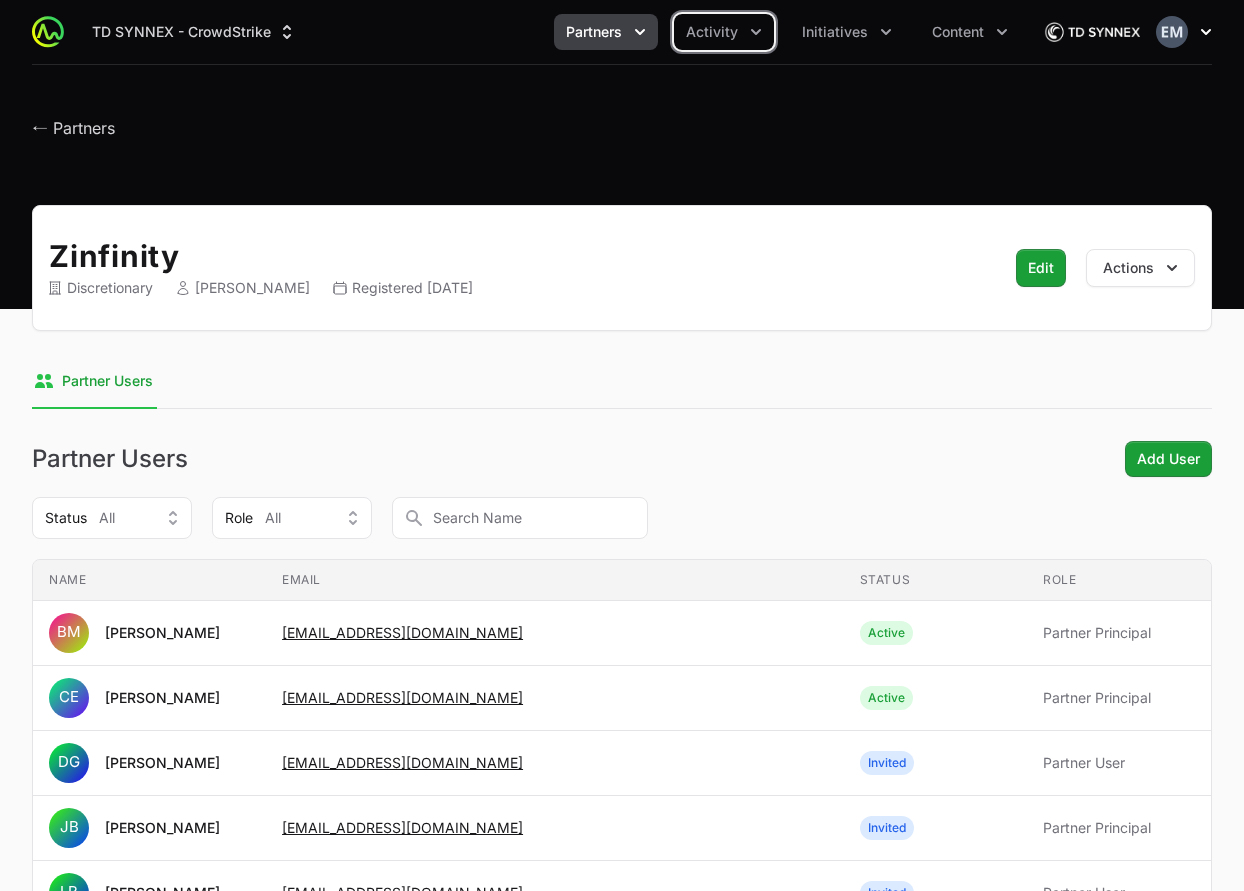 click 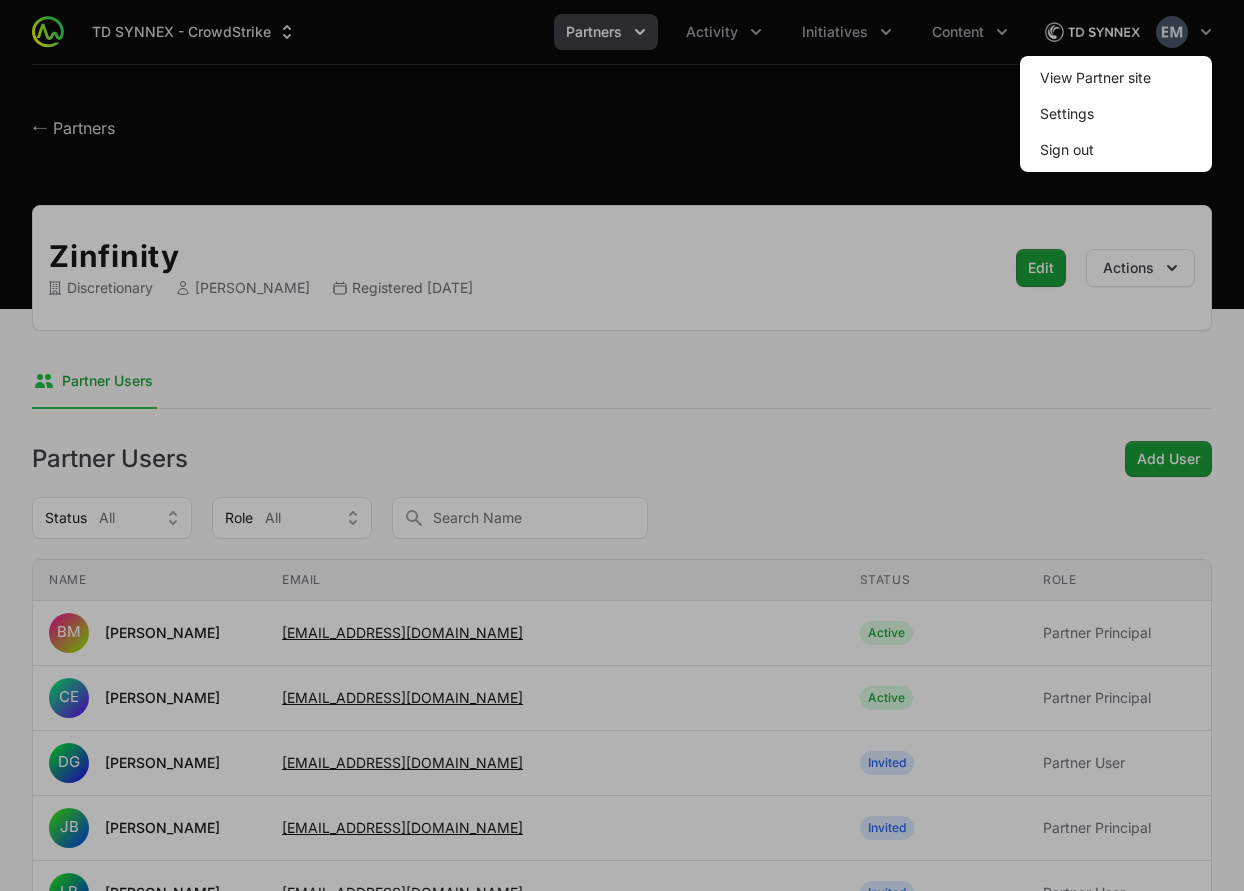 click 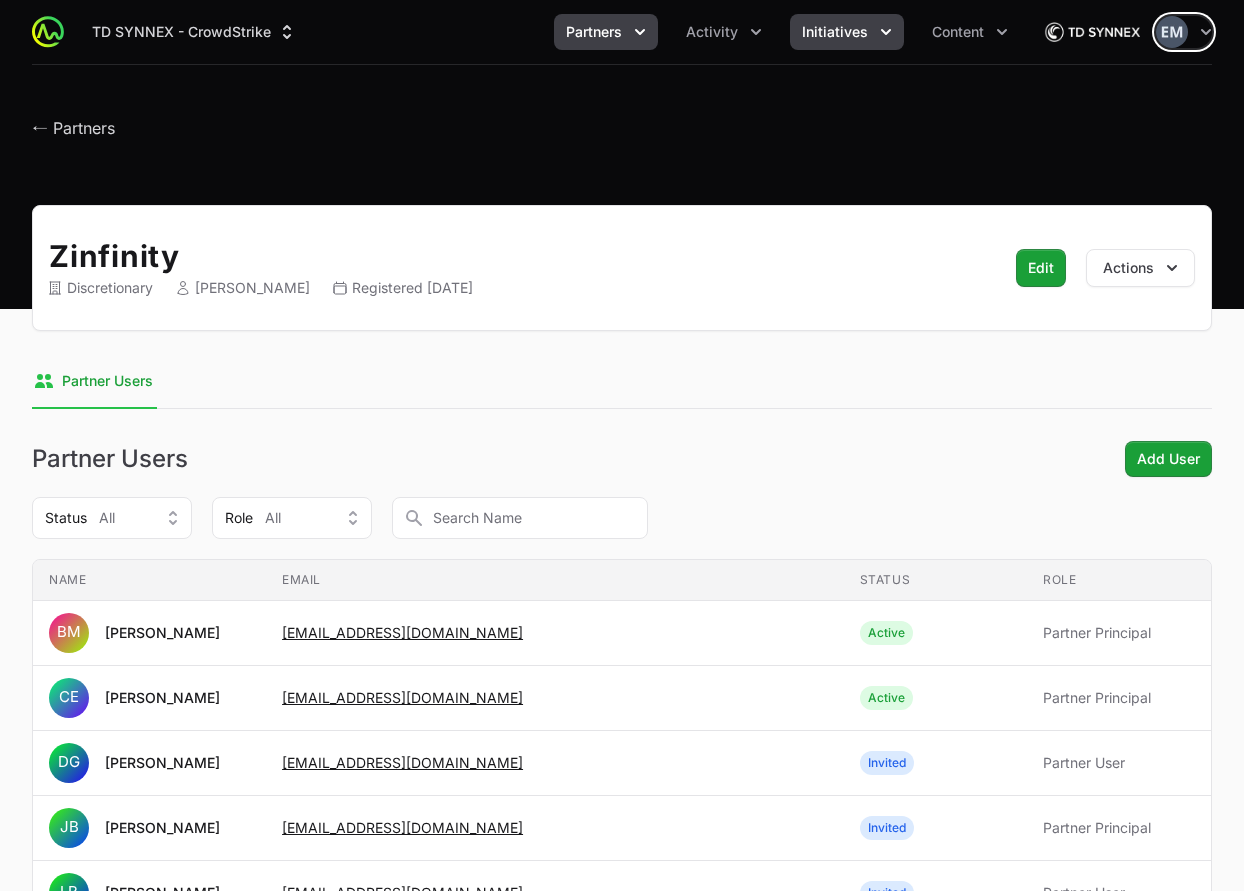 click on "Initiatives" 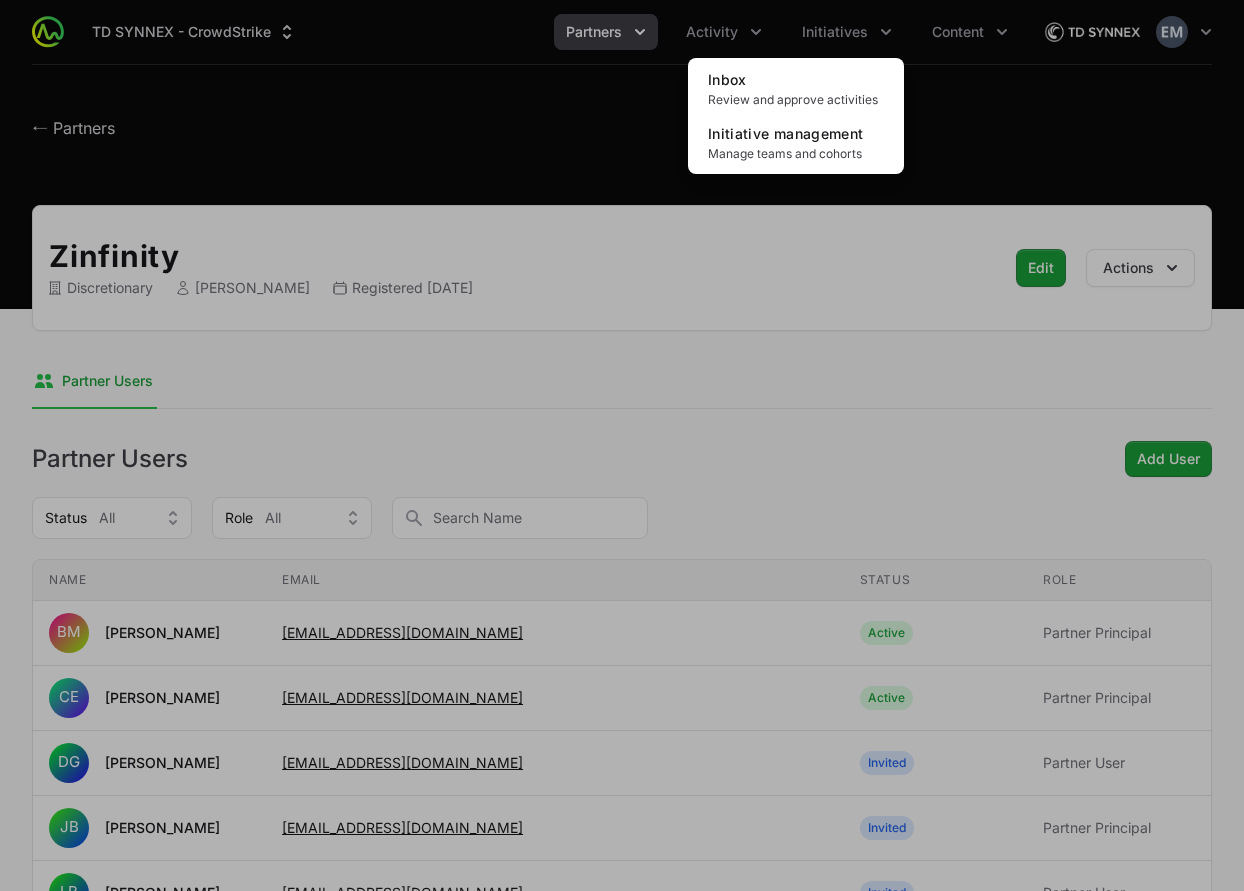 click 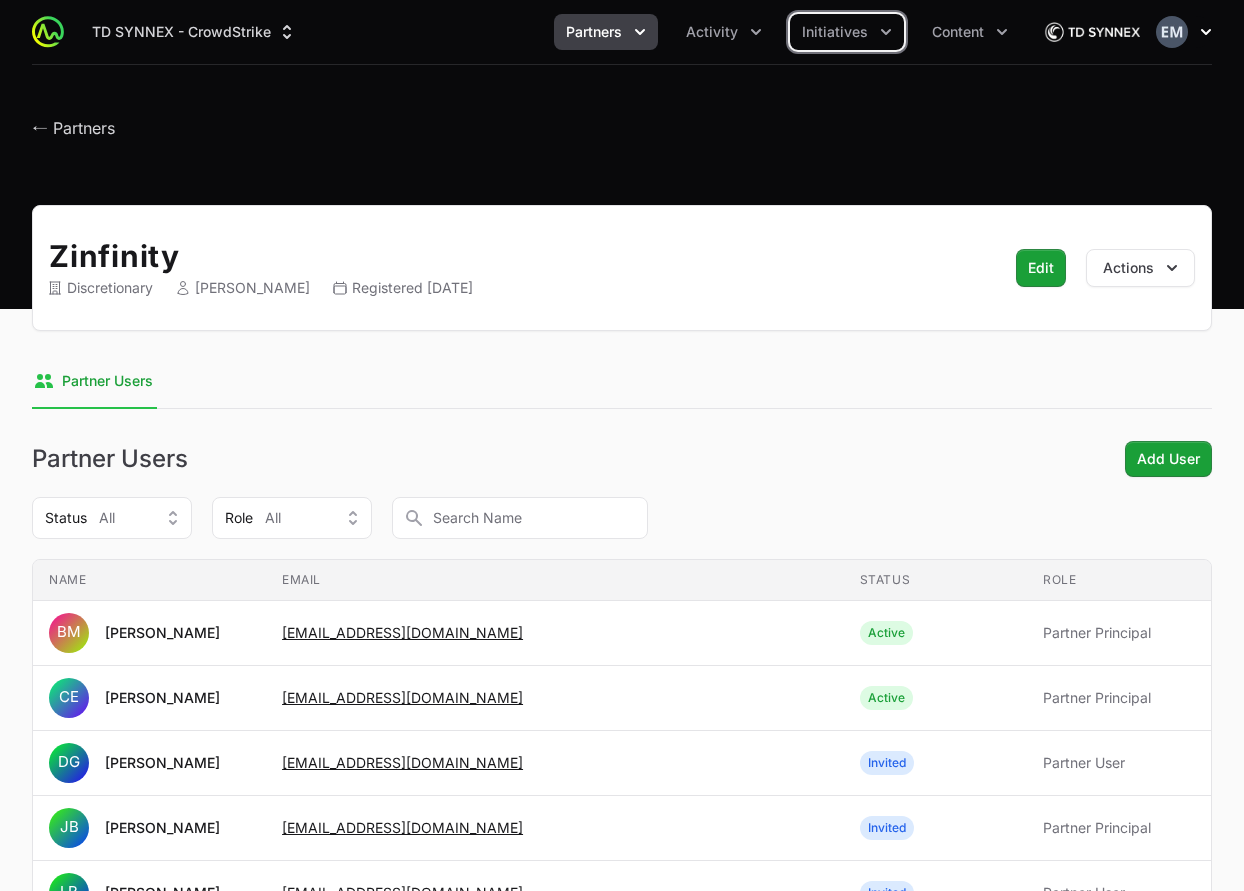 click 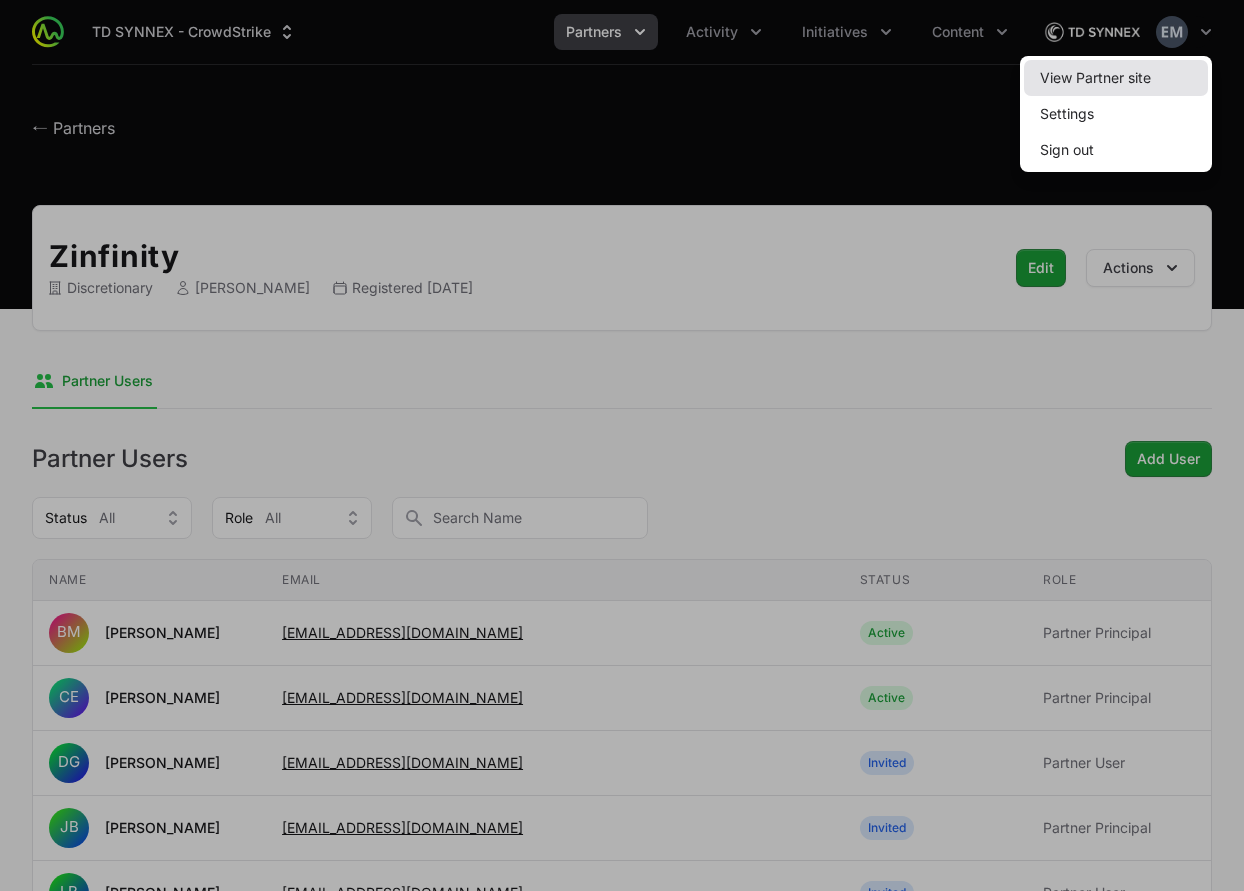 click on "View Partner site" 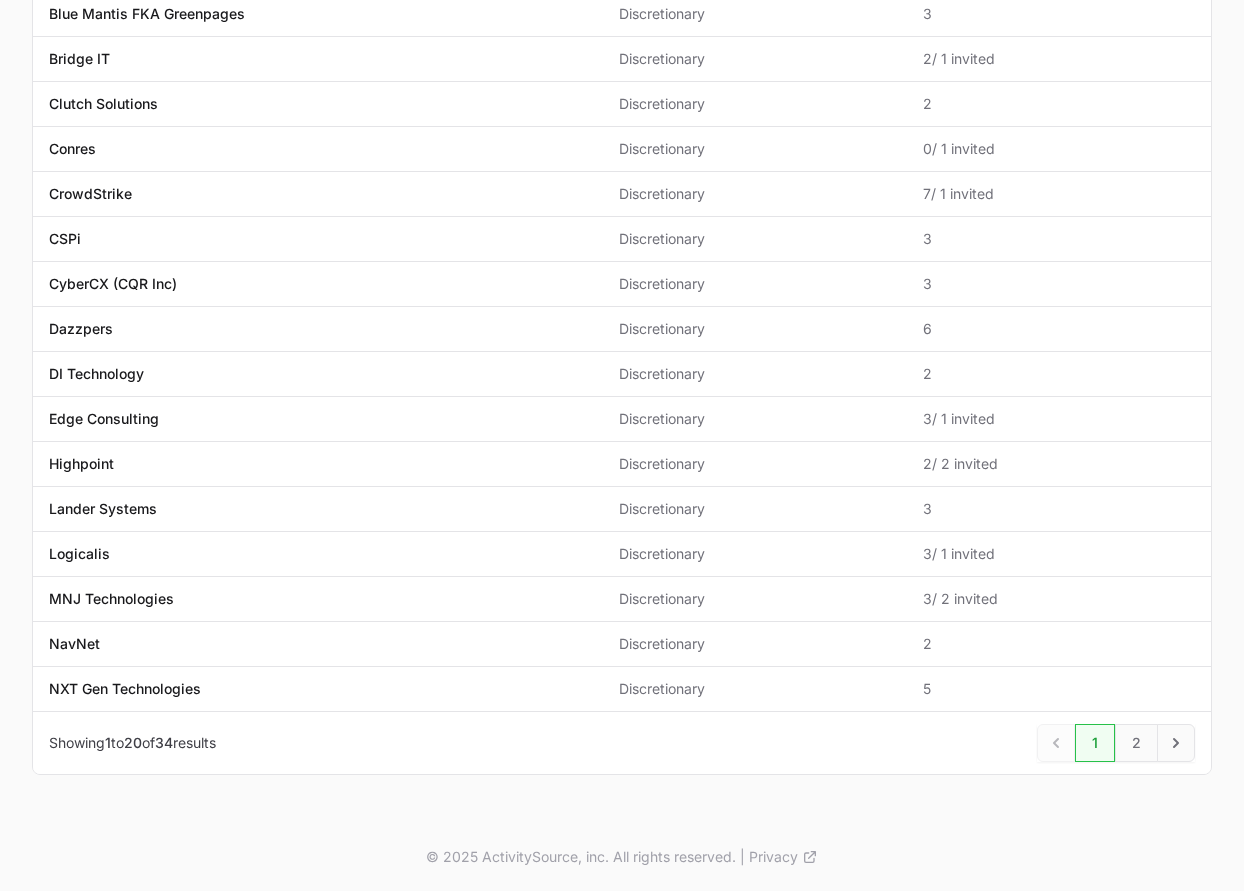 scroll, scrollTop: 0, scrollLeft: 0, axis: both 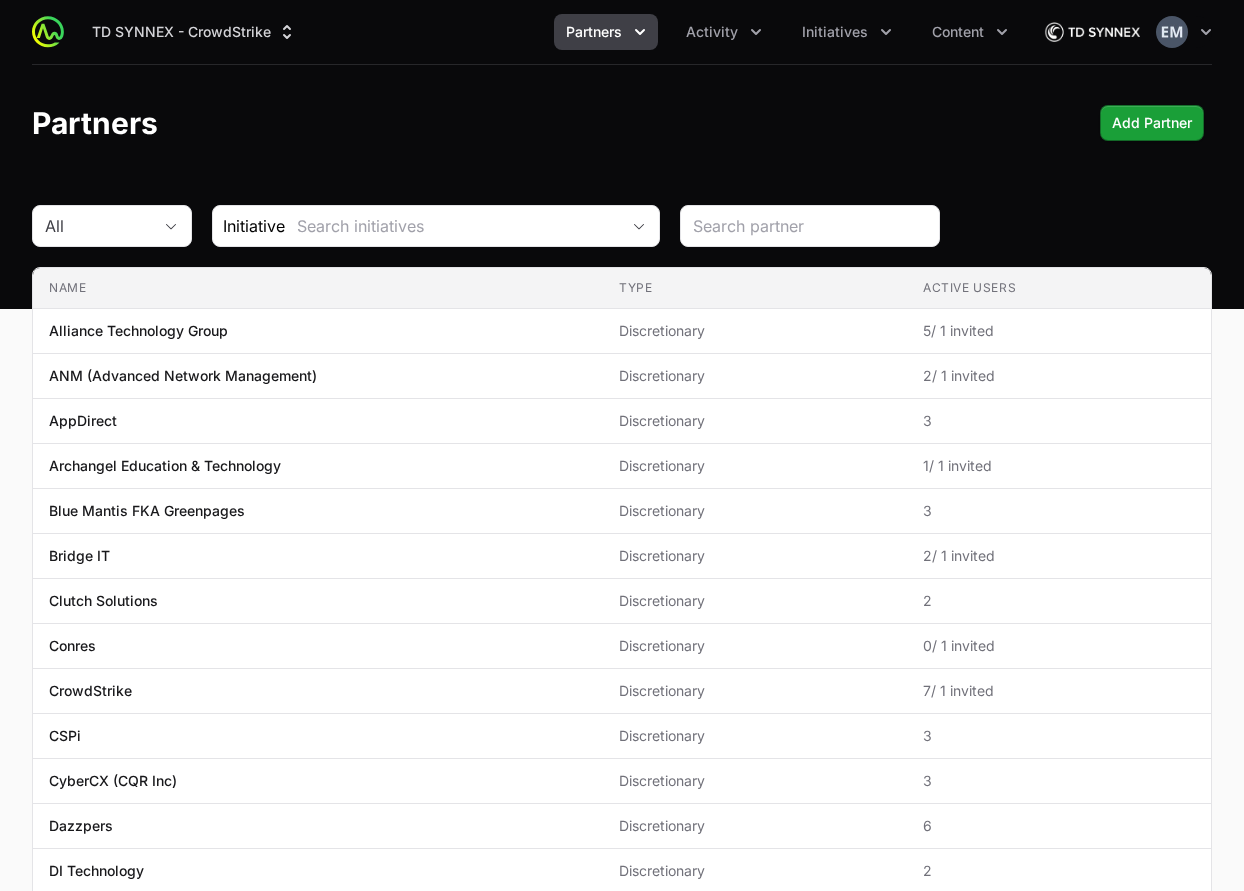 click 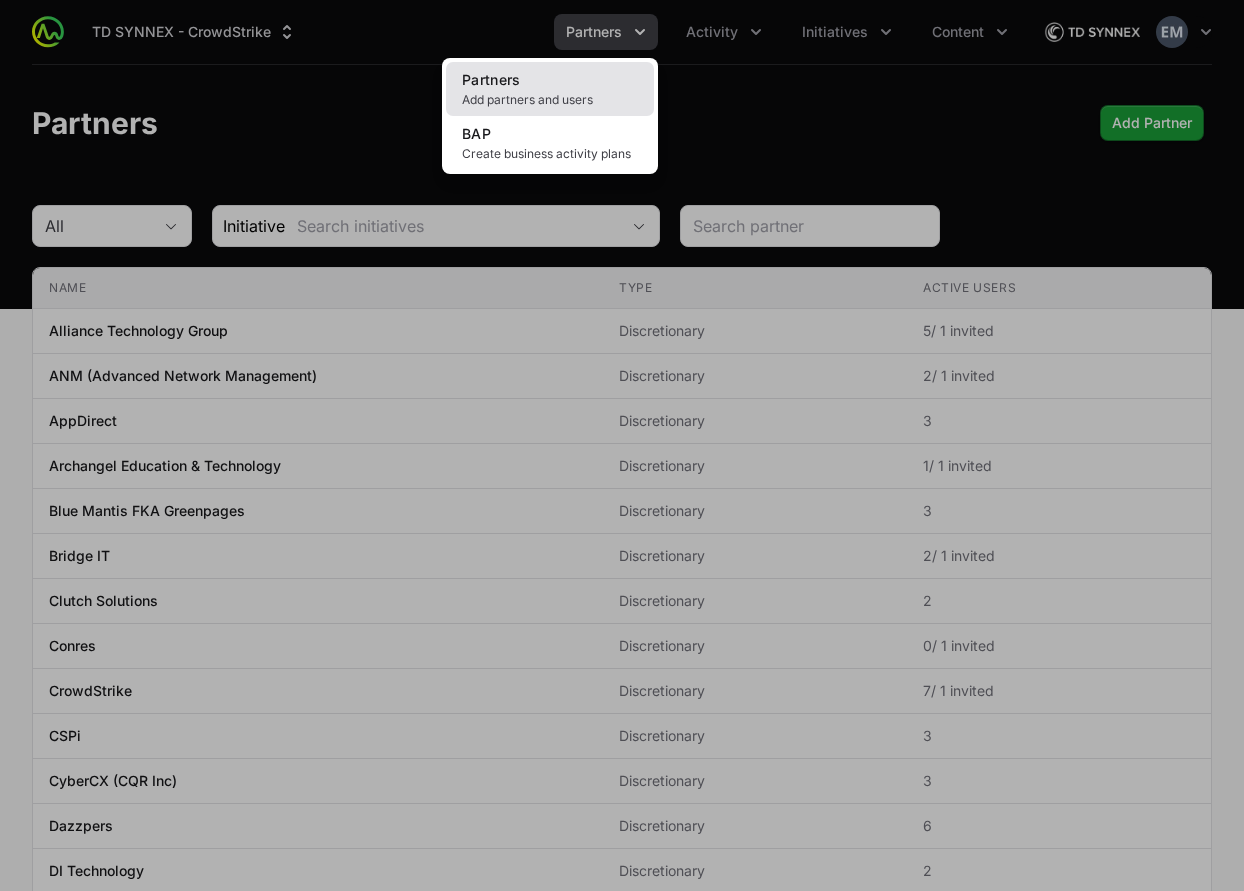 click on "Partners Add partners and users" 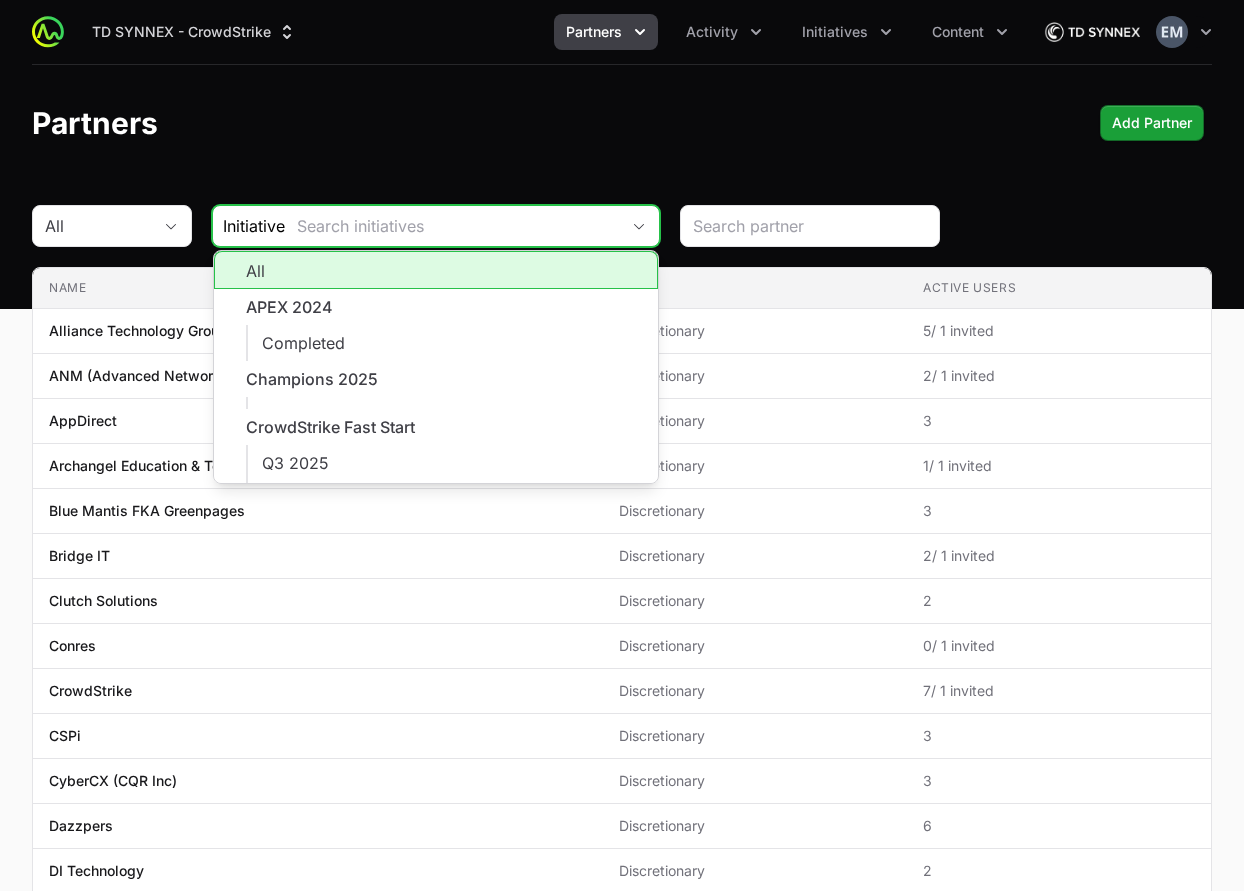 click 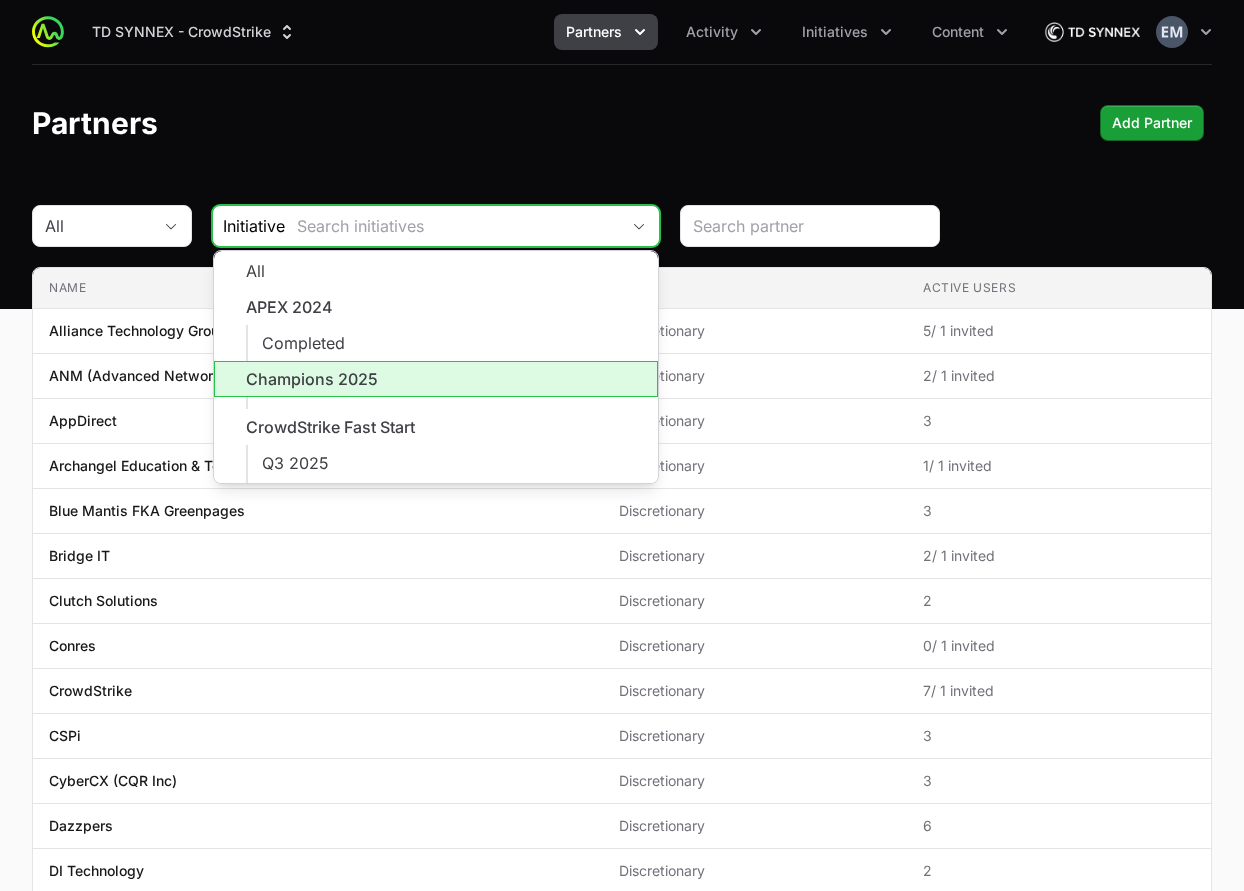 click on "Champions 2025" 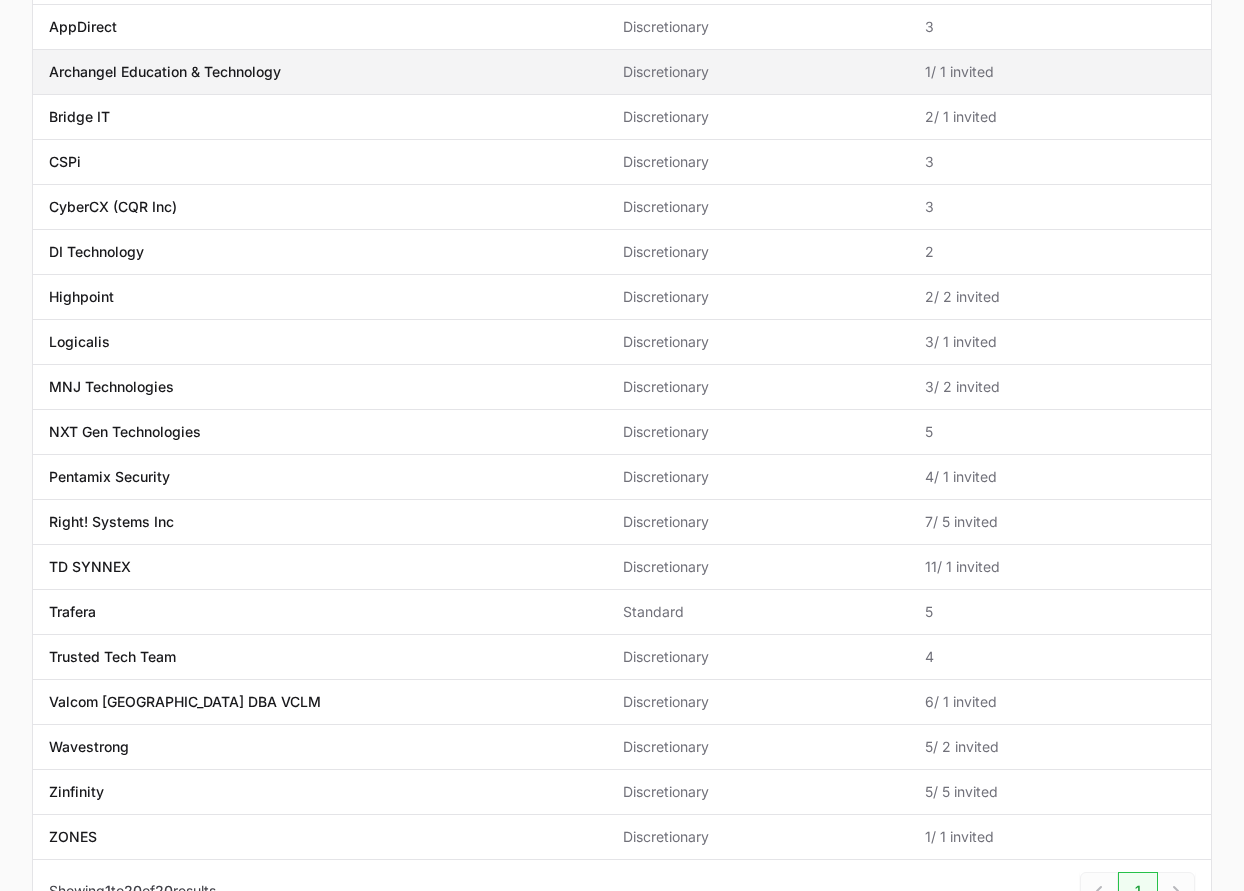 scroll, scrollTop: 497, scrollLeft: 0, axis: vertical 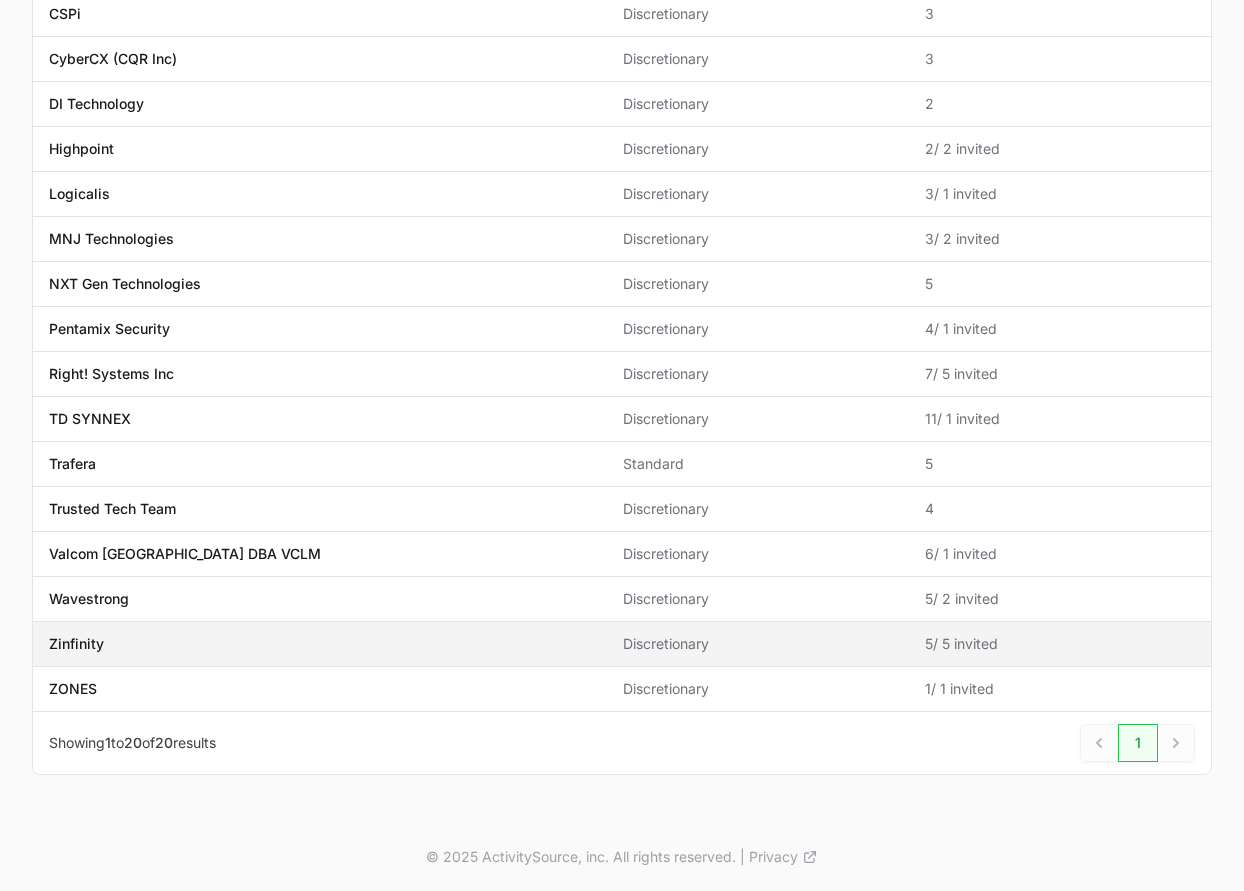 click on "Zinfinity" 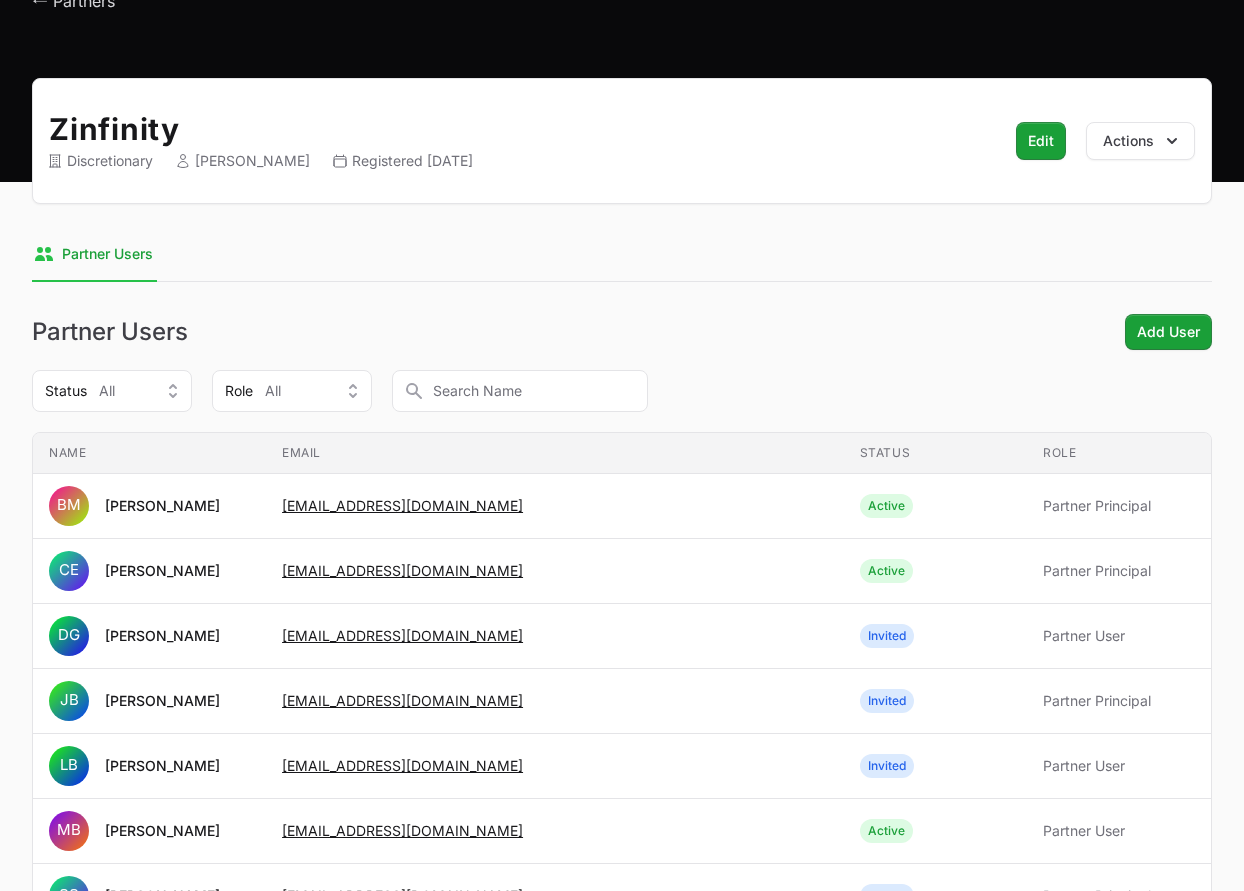 scroll, scrollTop: 0, scrollLeft: 0, axis: both 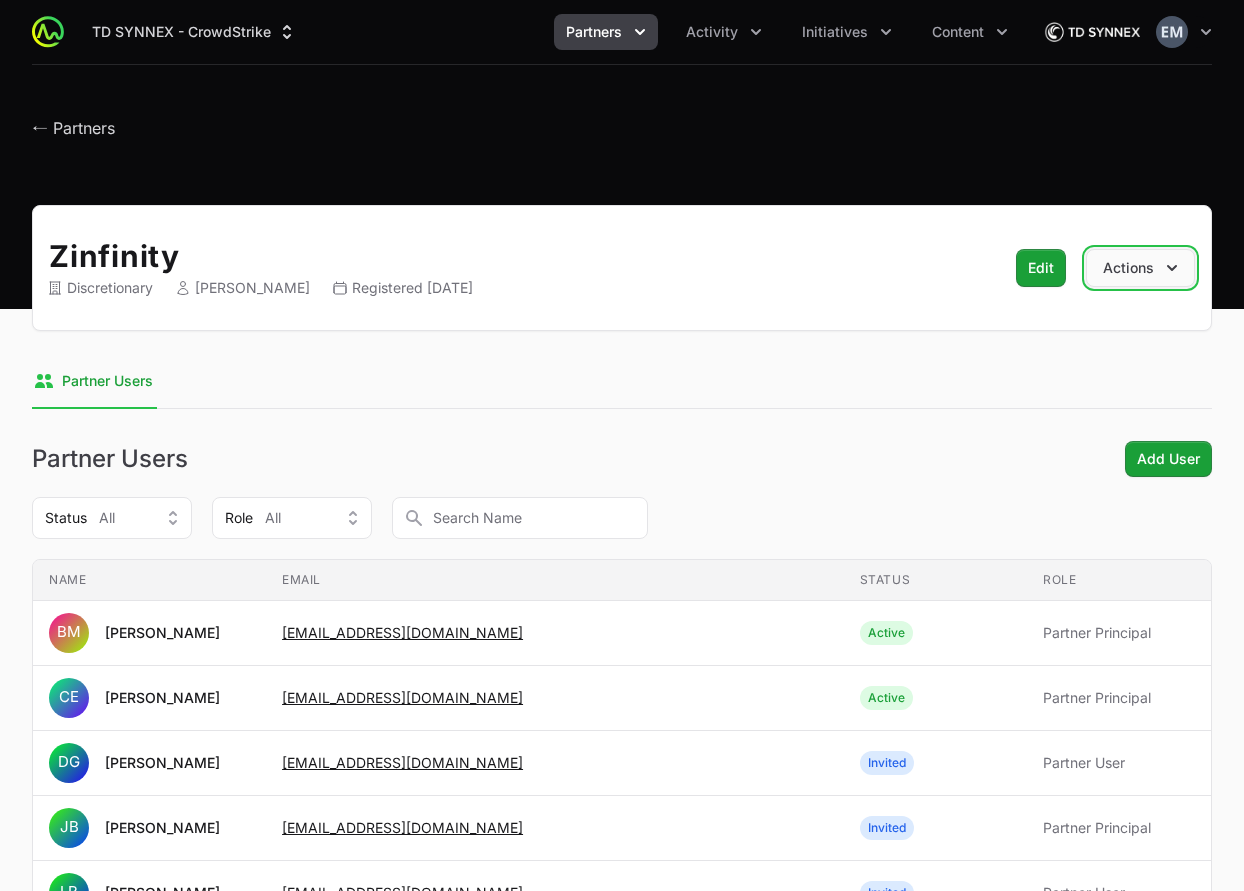click on "Actions" 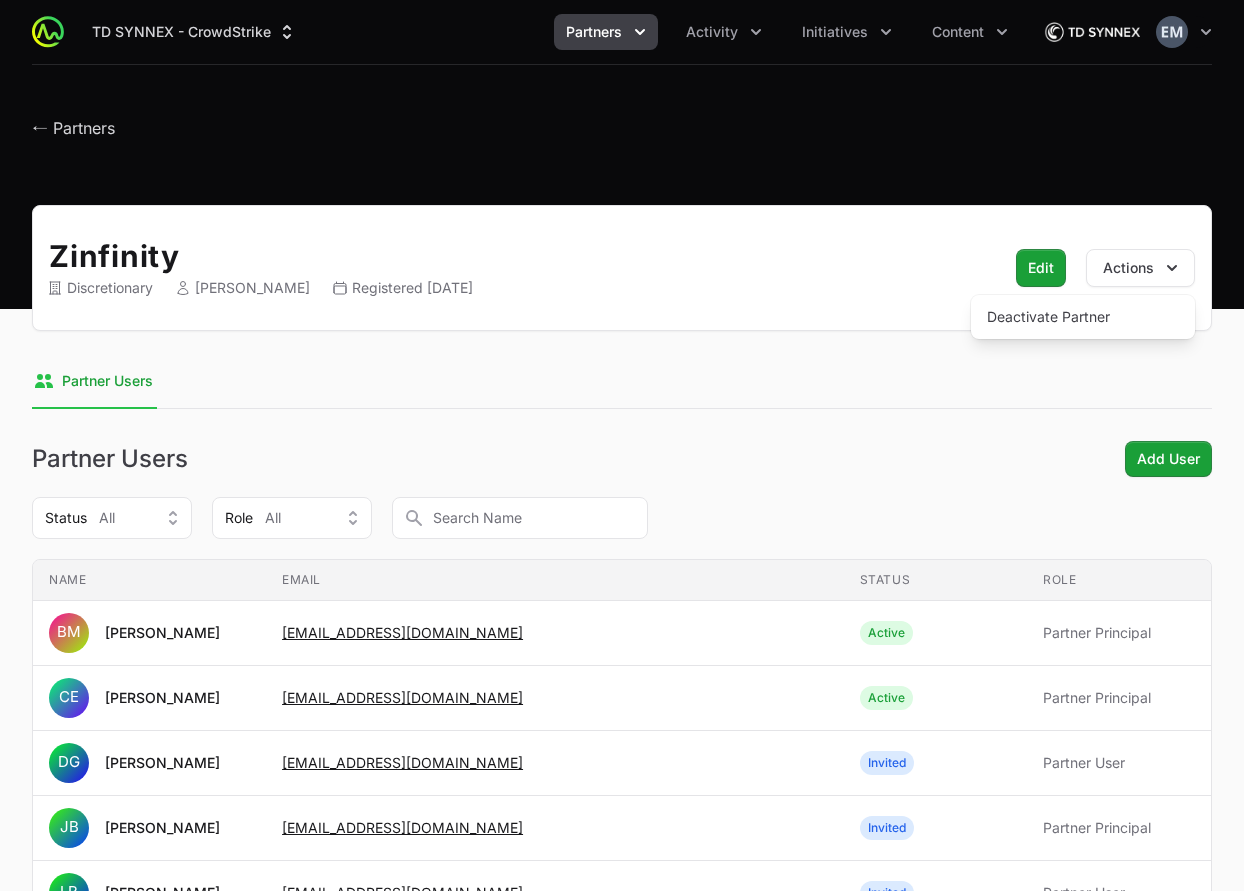 click on "Zinfinity" 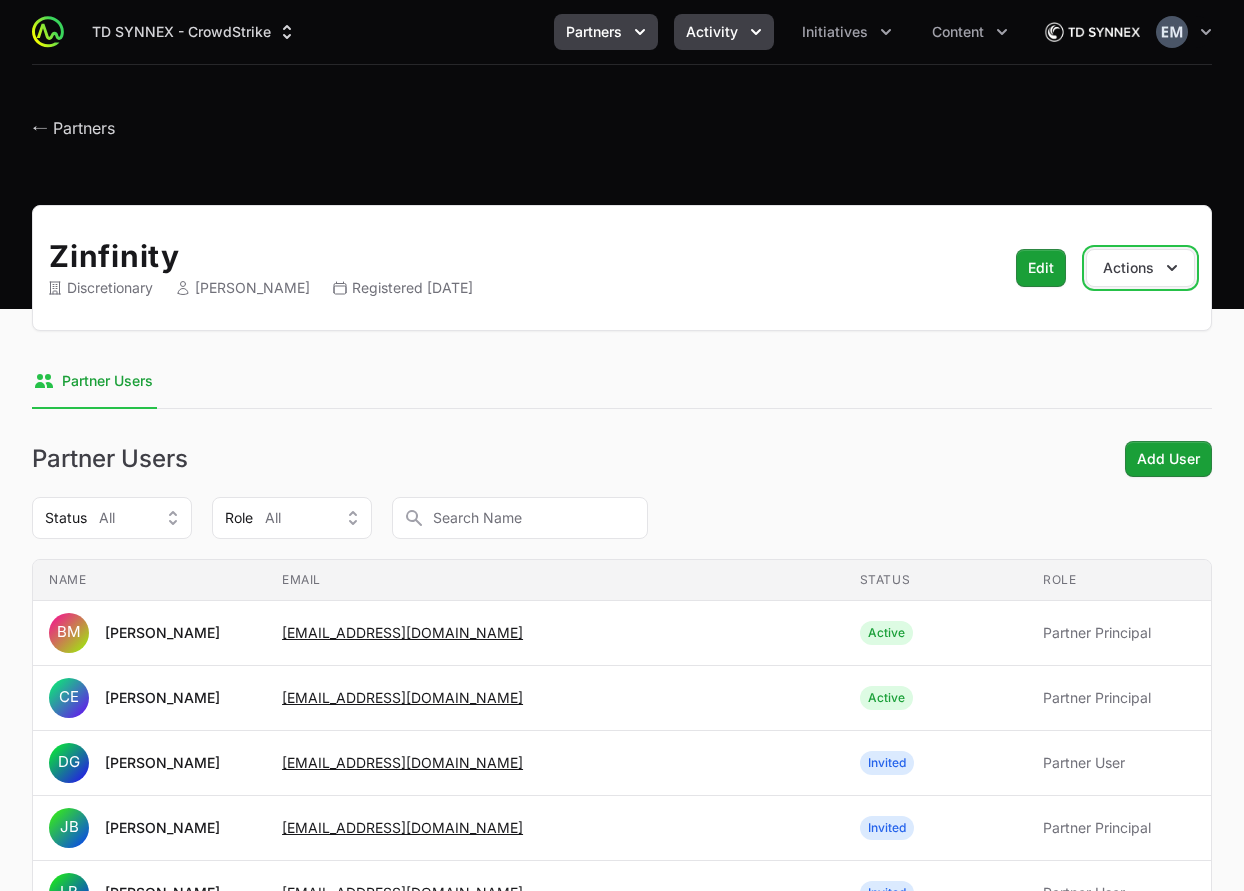 click on "Activity" 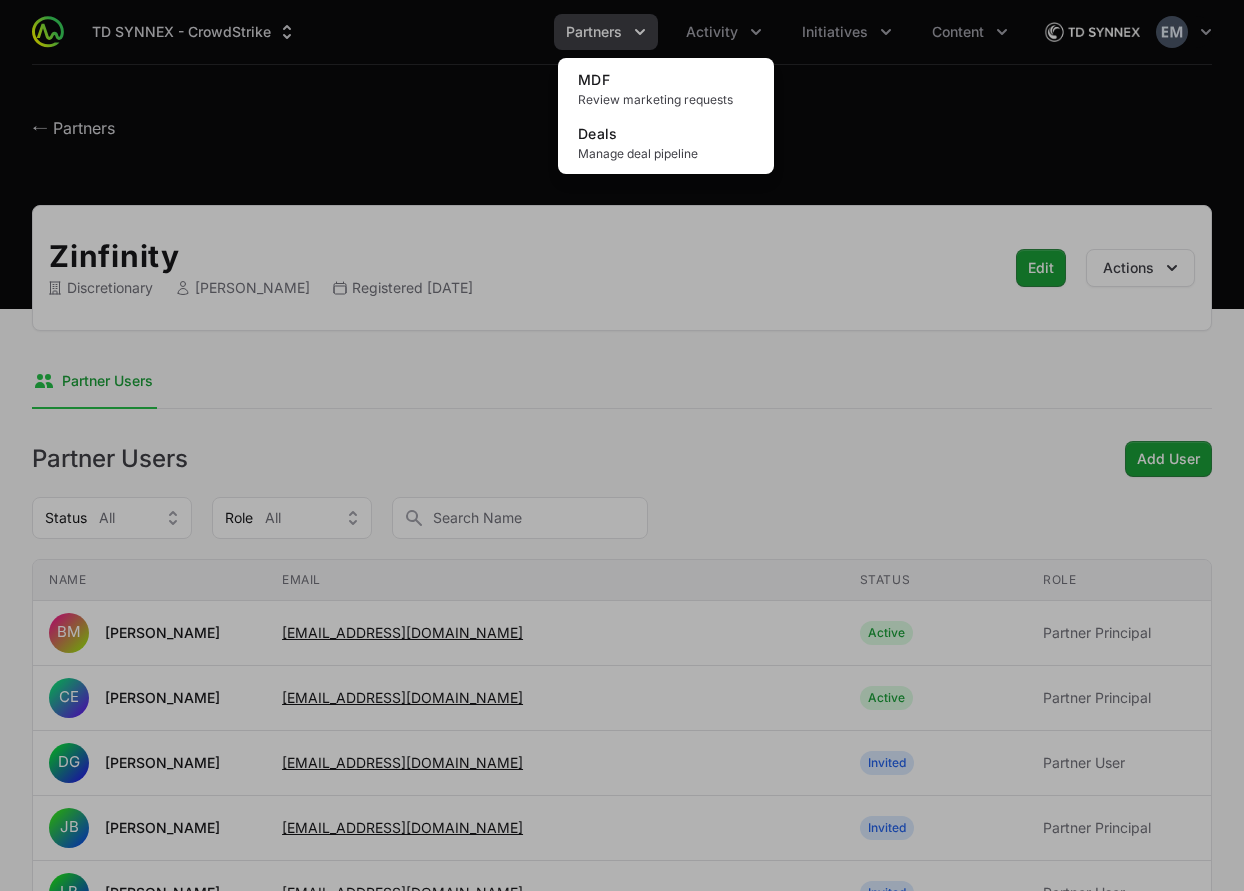 click 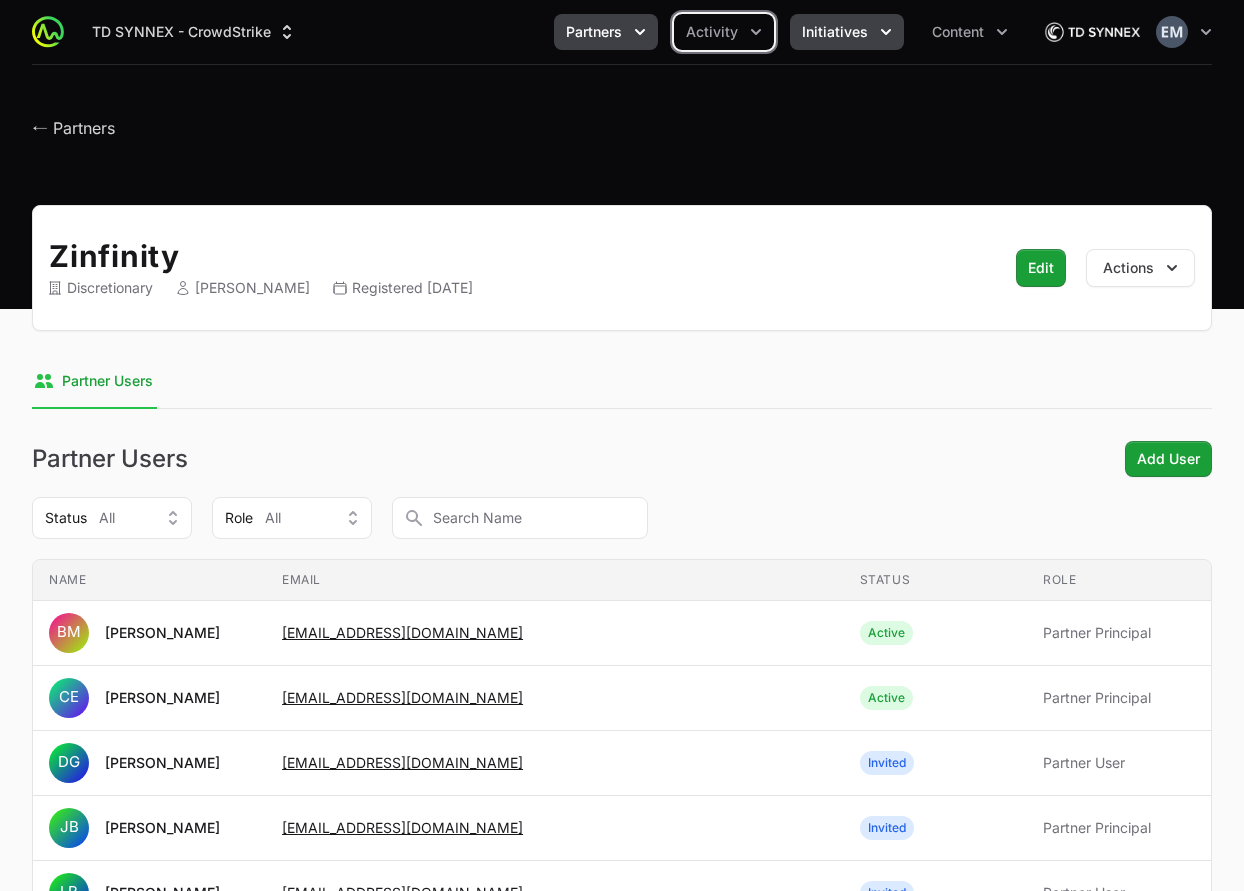 click on "Initiatives" 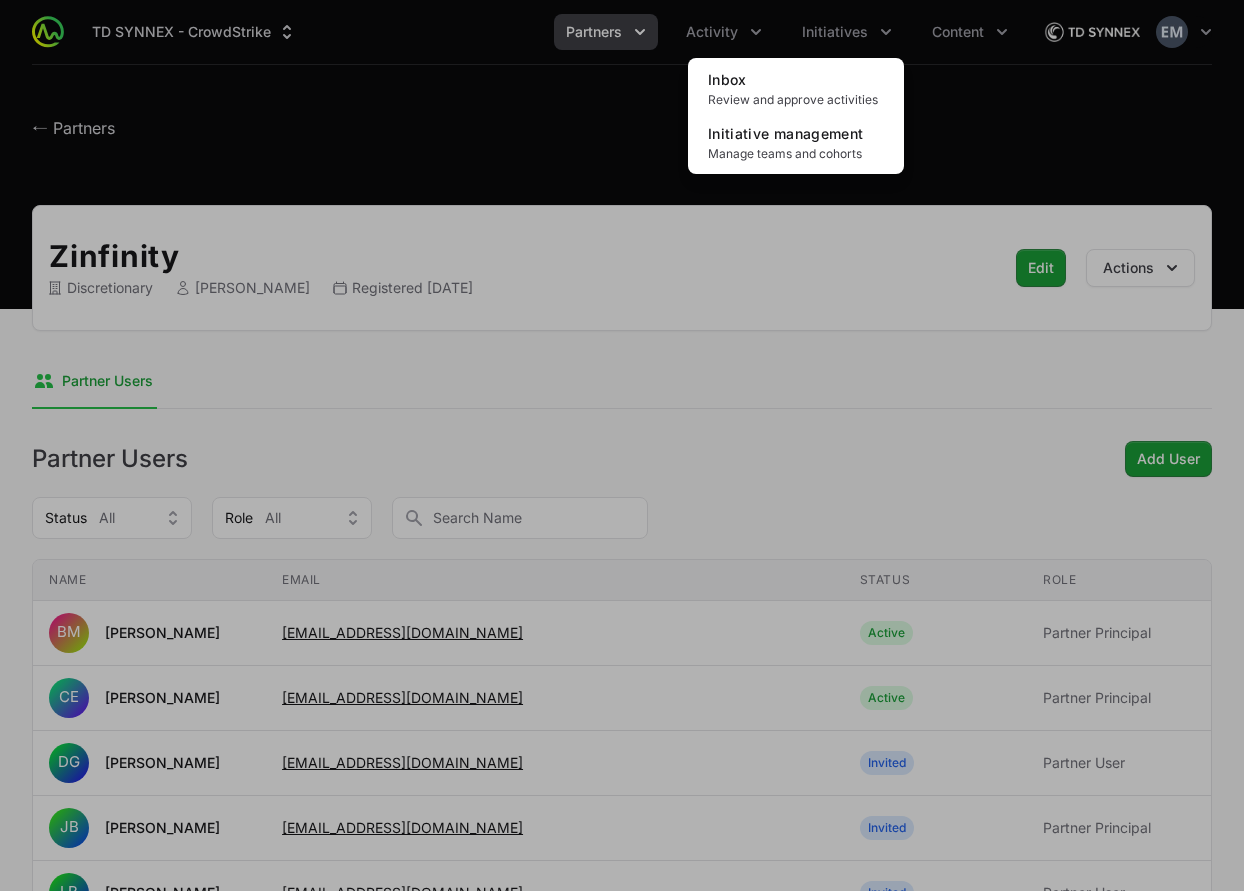 click 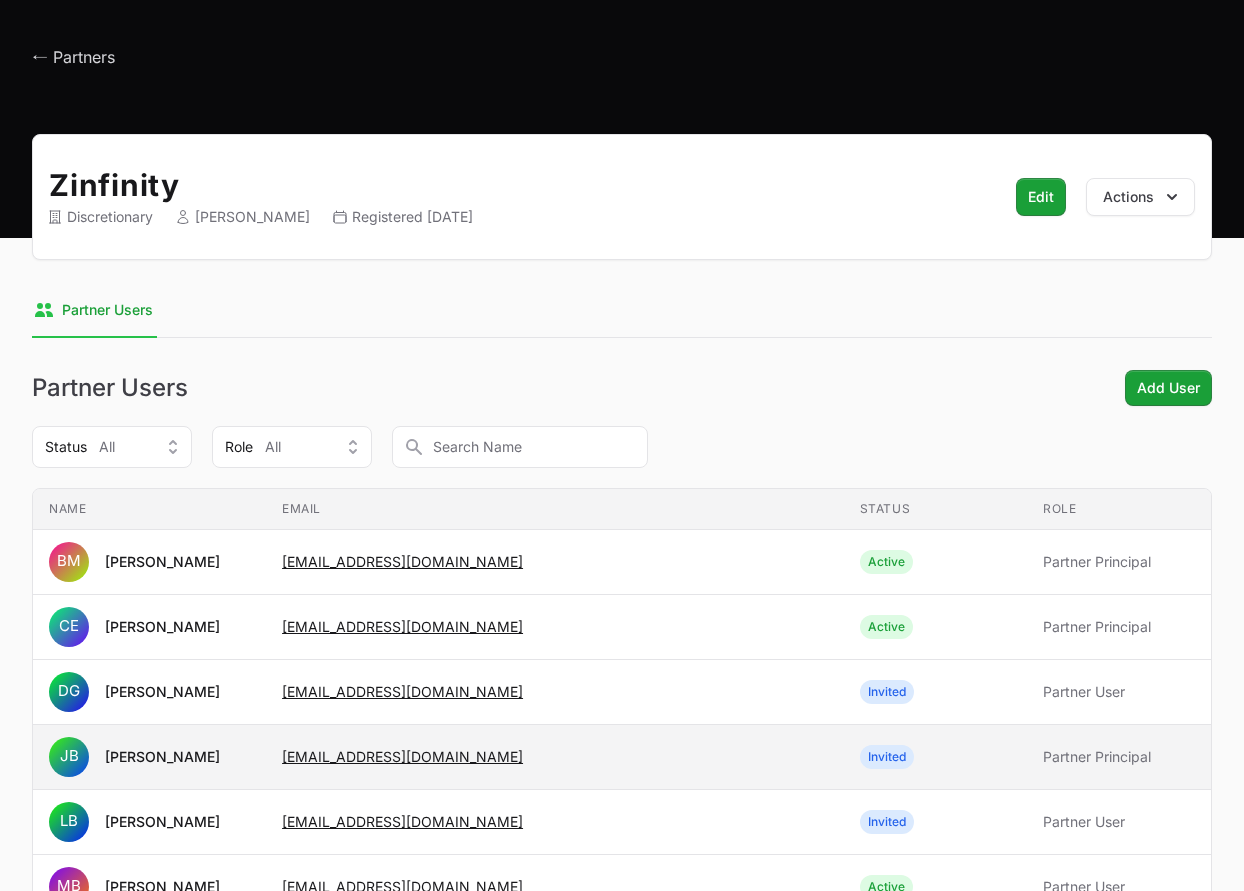 scroll, scrollTop: 0, scrollLeft: 0, axis: both 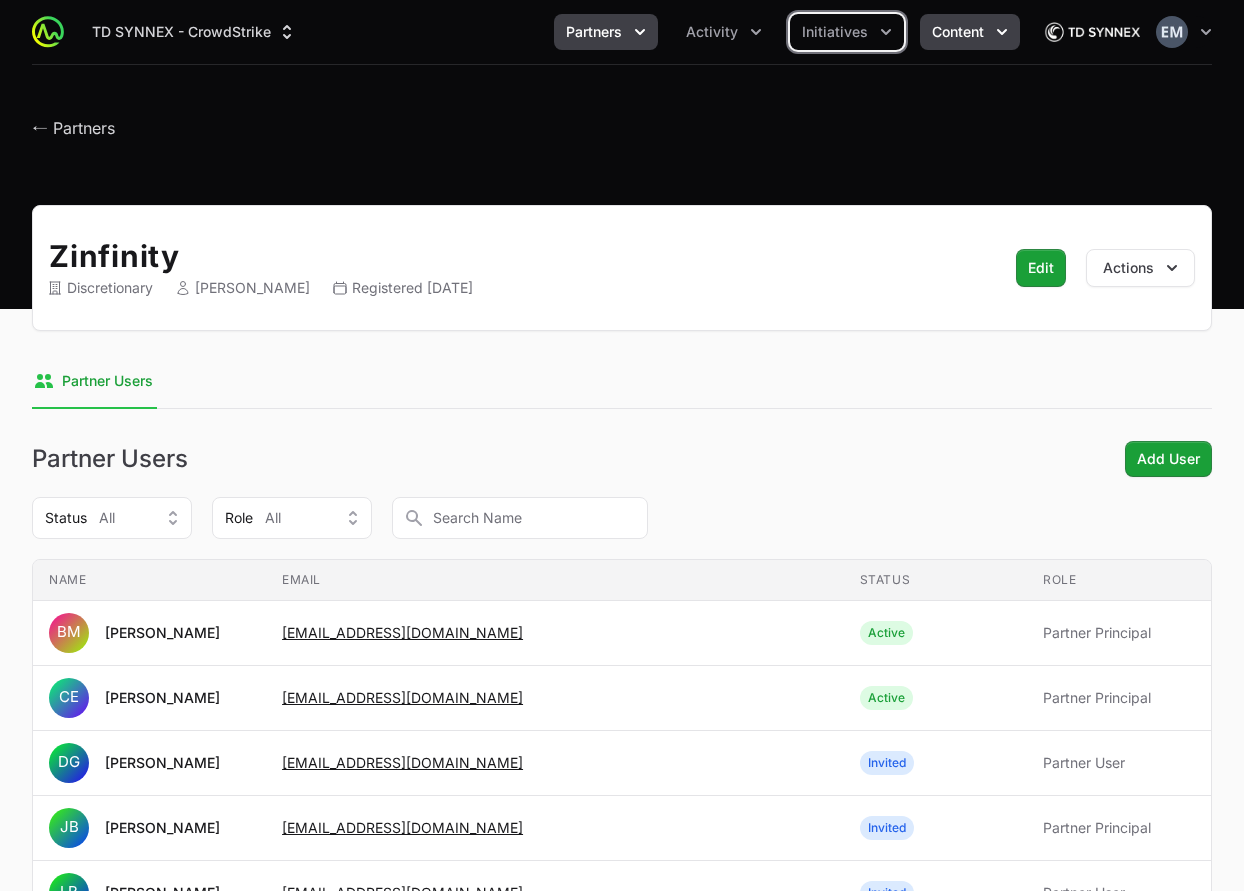 click on "Content" 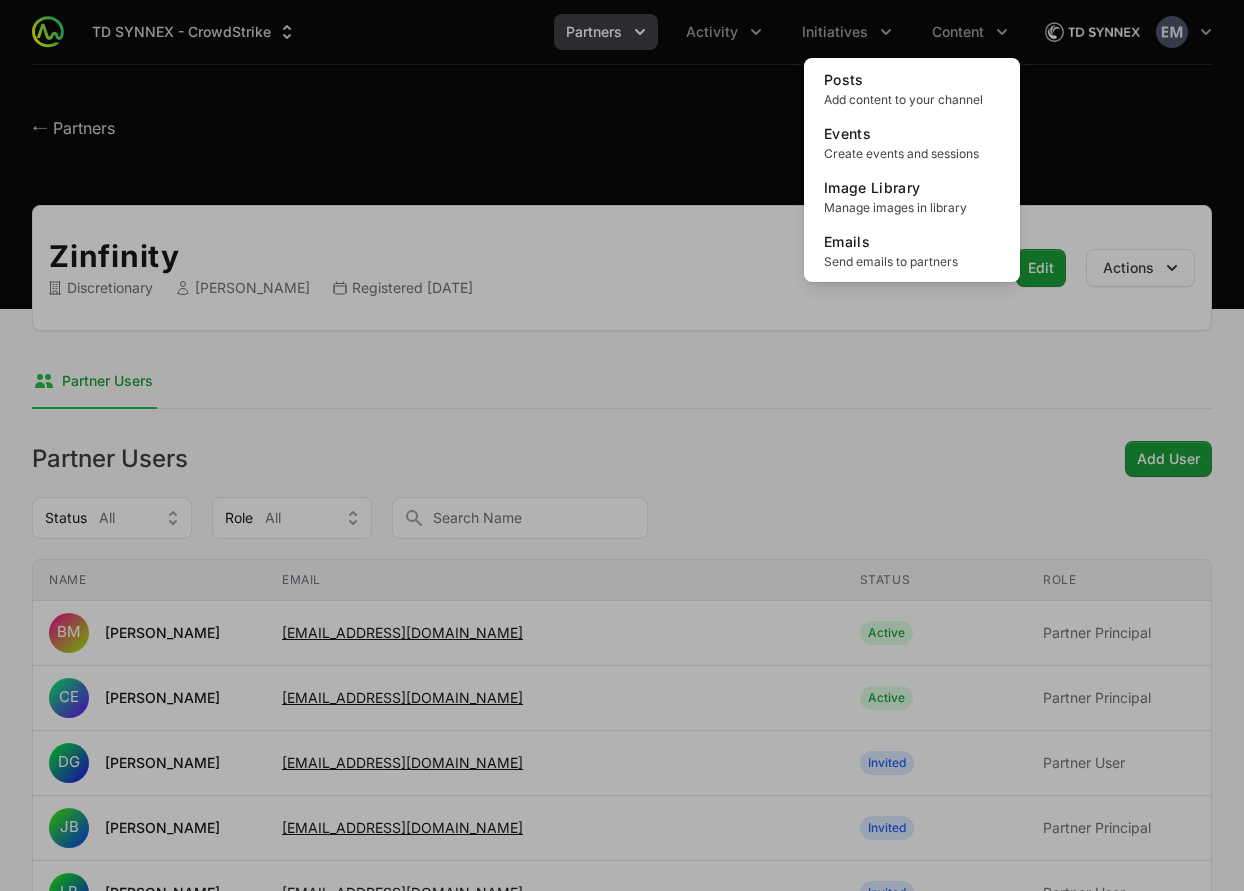 click 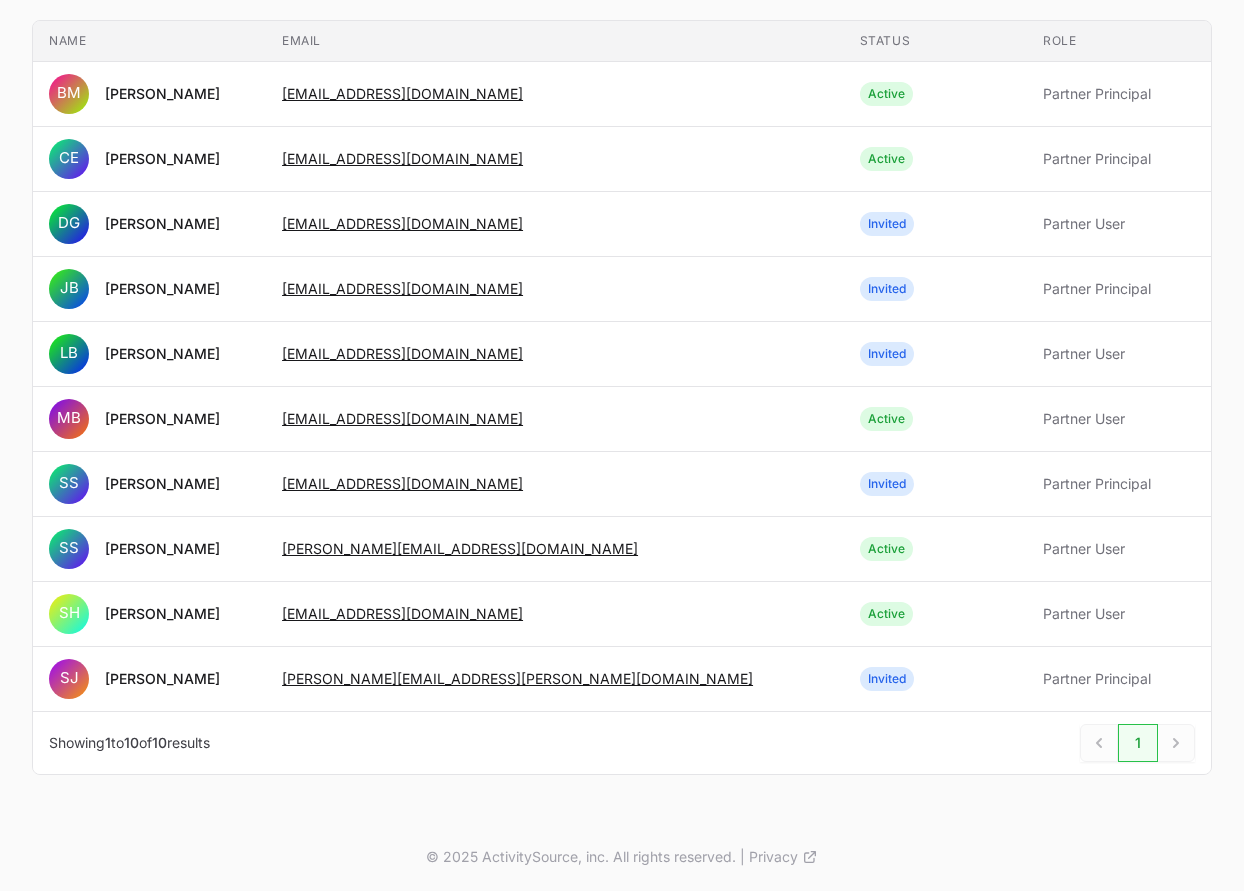 scroll, scrollTop: 0, scrollLeft: 0, axis: both 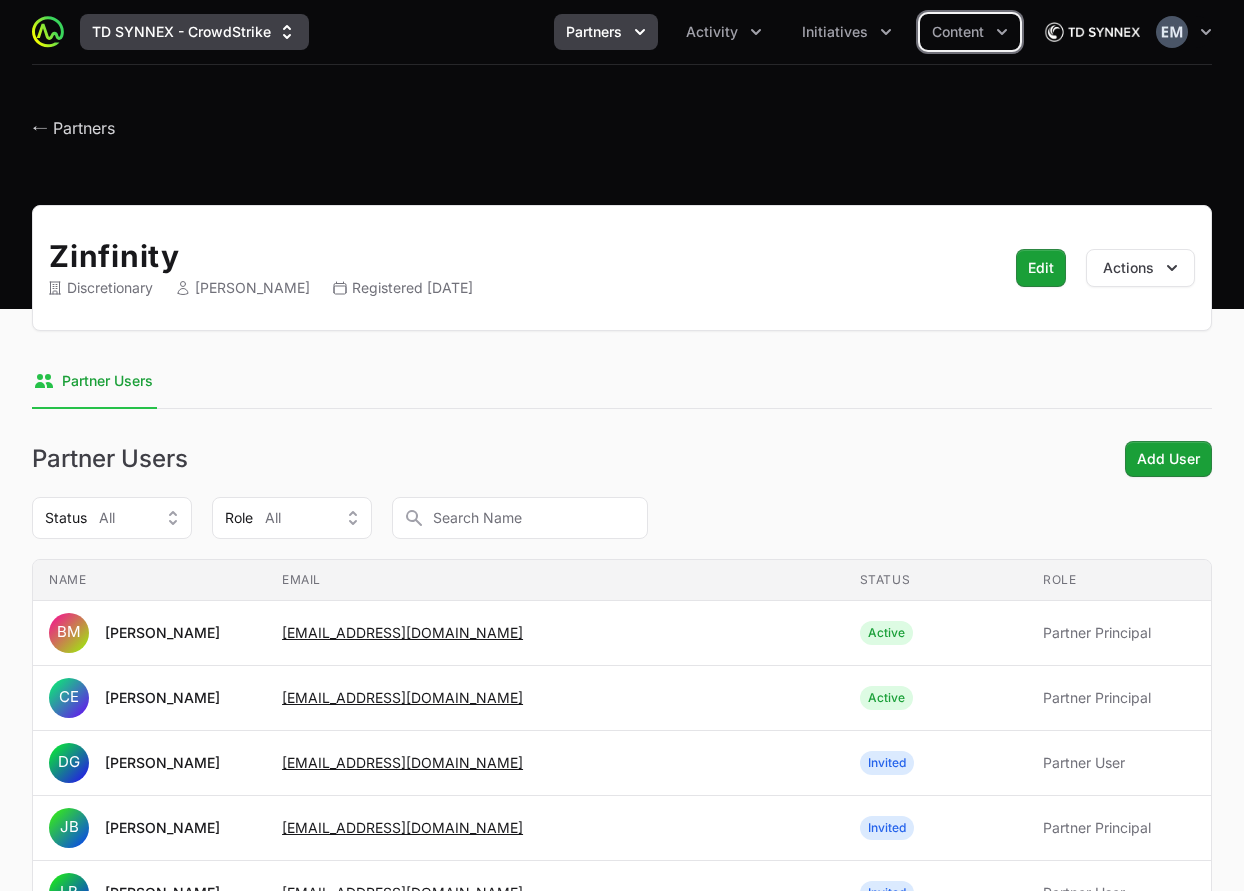 click on "TD SYNNEX - CrowdStrike" 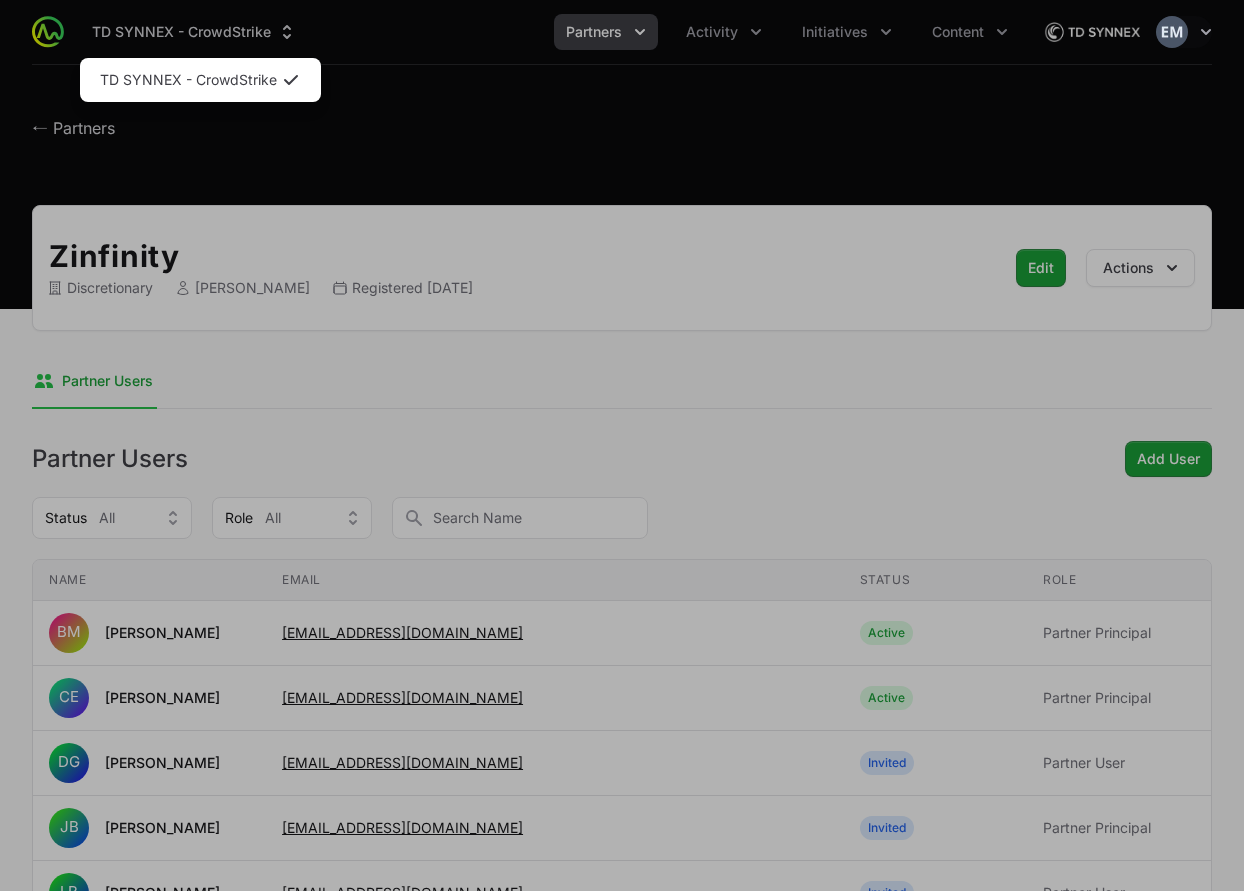 click 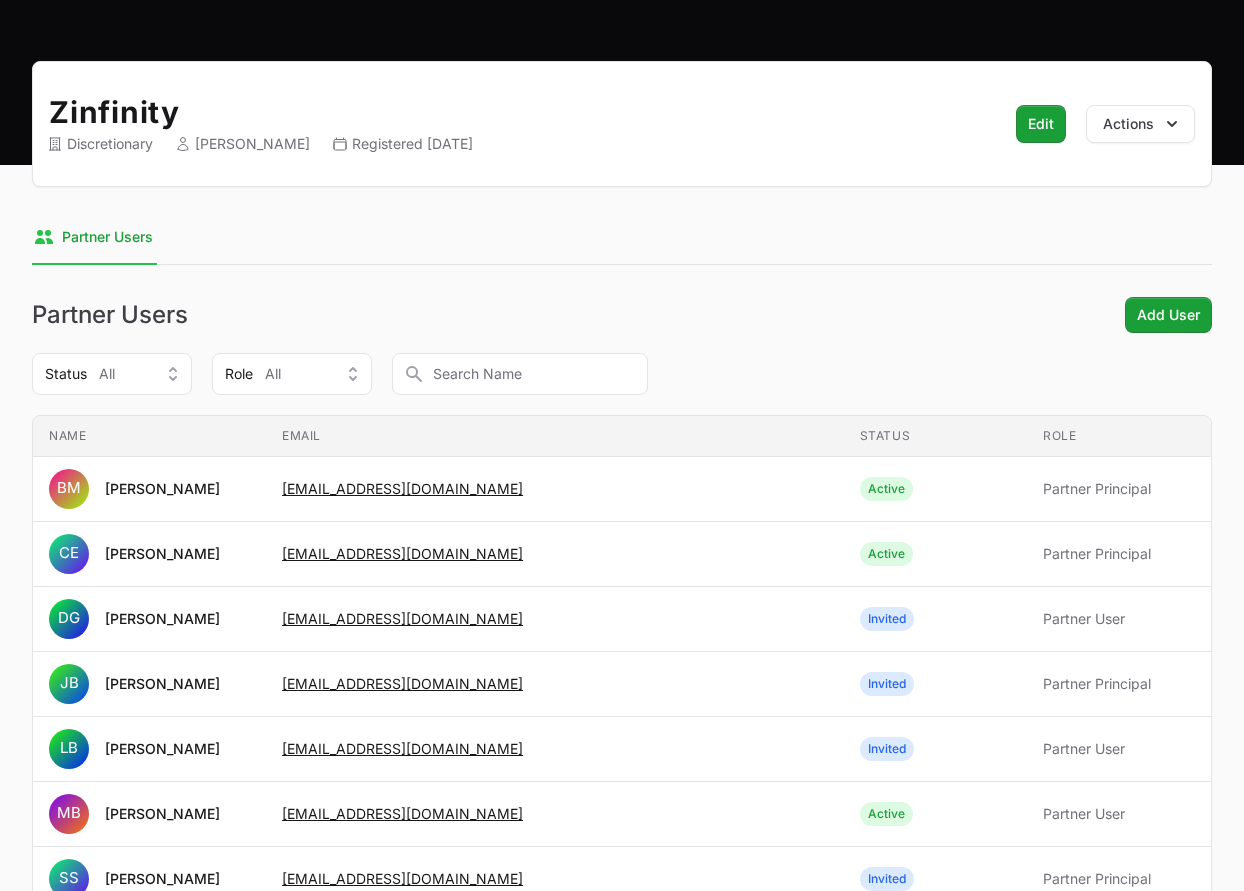scroll, scrollTop: 0, scrollLeft: 0, axis: both 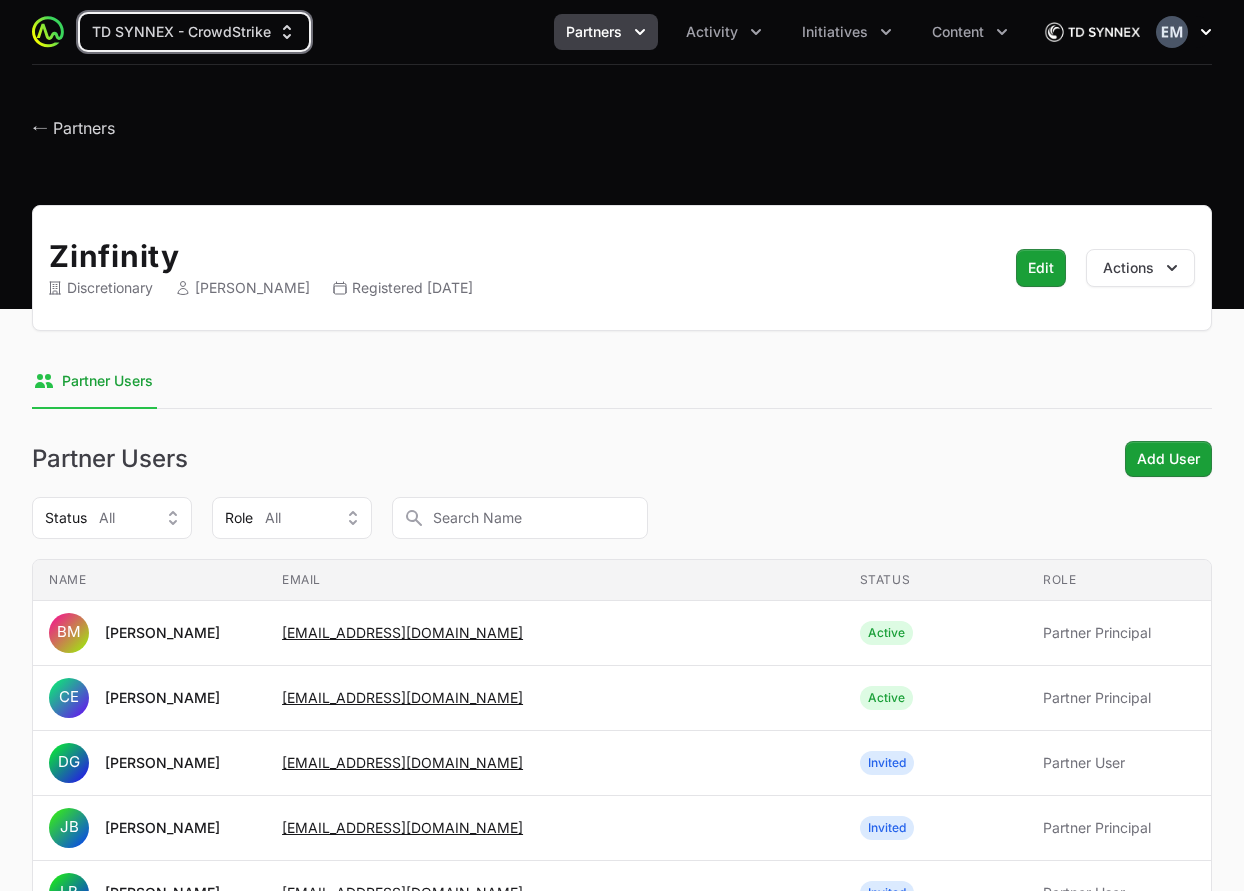 click 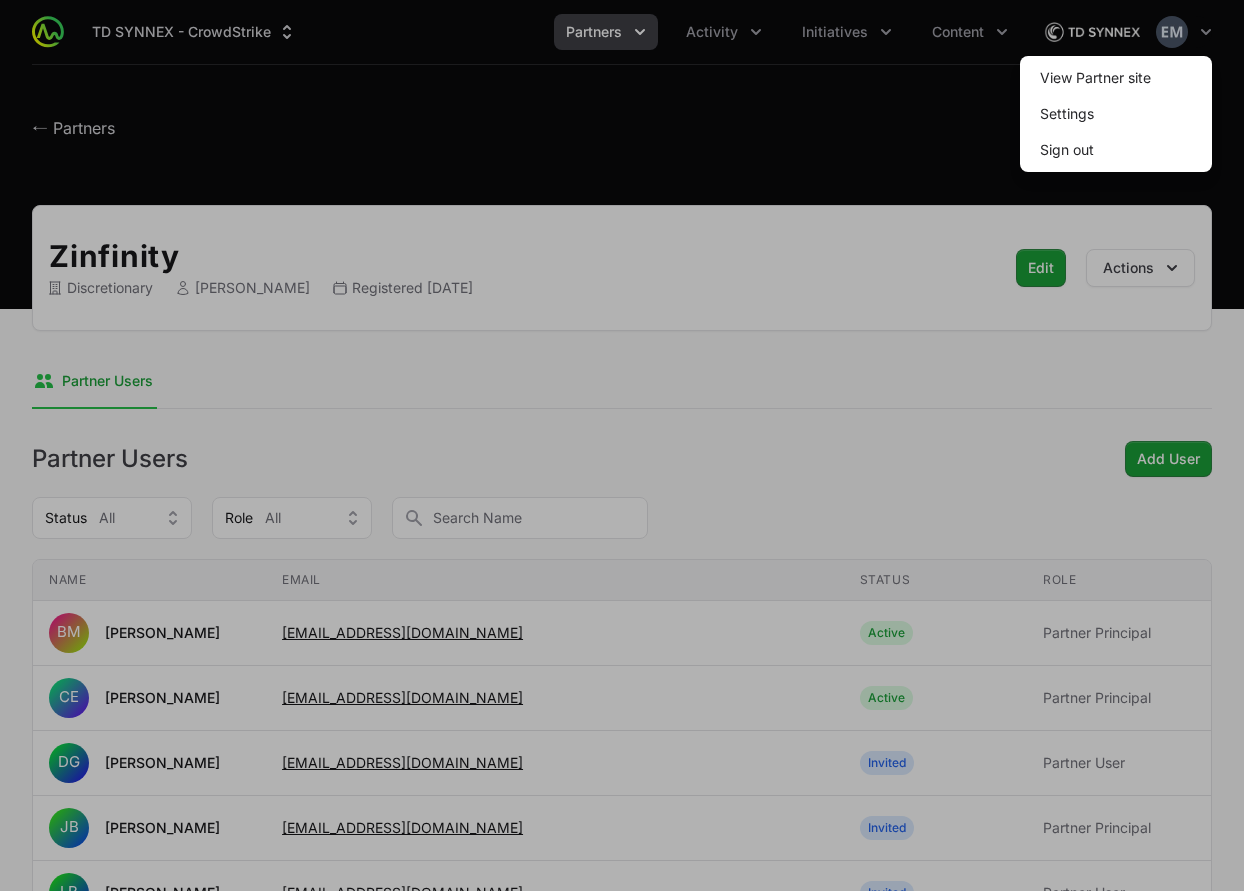 click 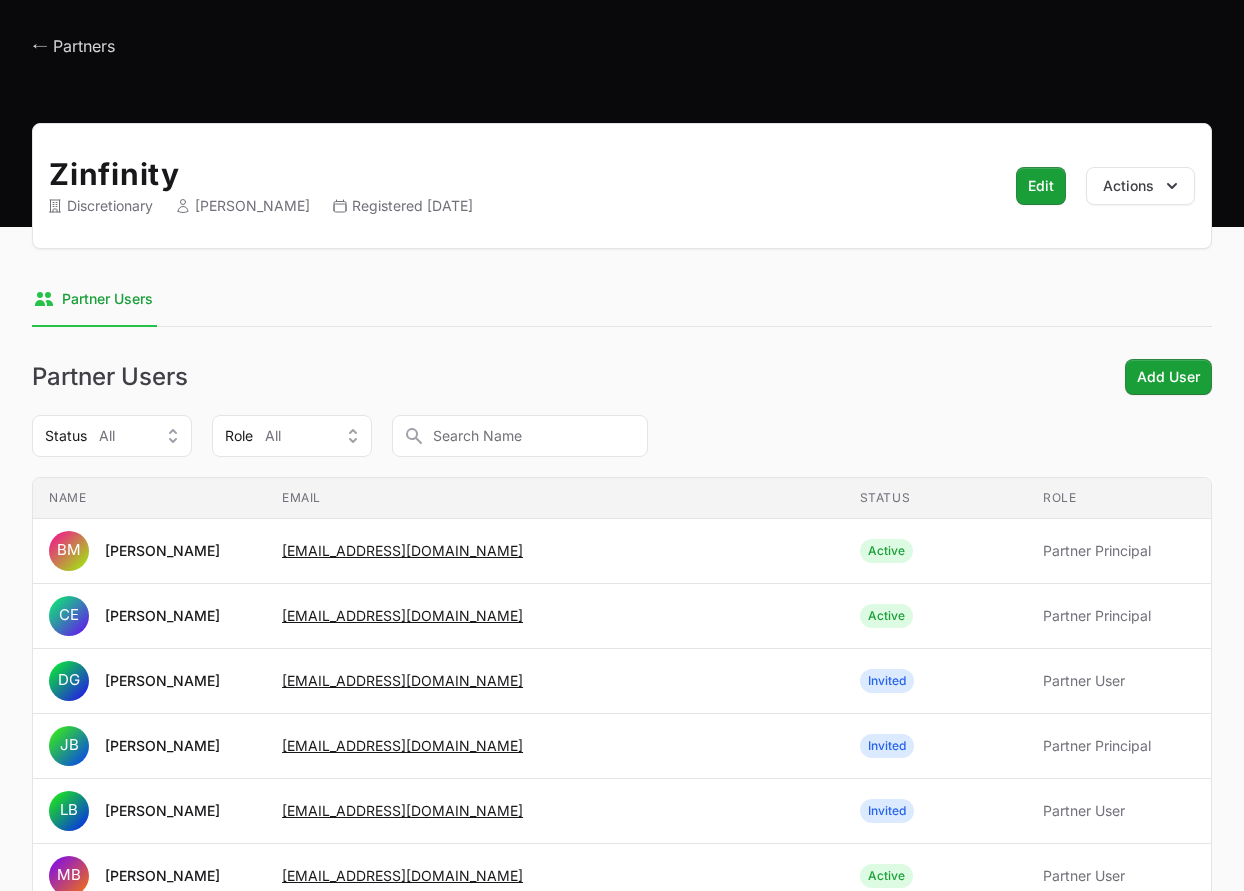 scroll, scrollTop: 0, scrollLeft: 0, axis: both 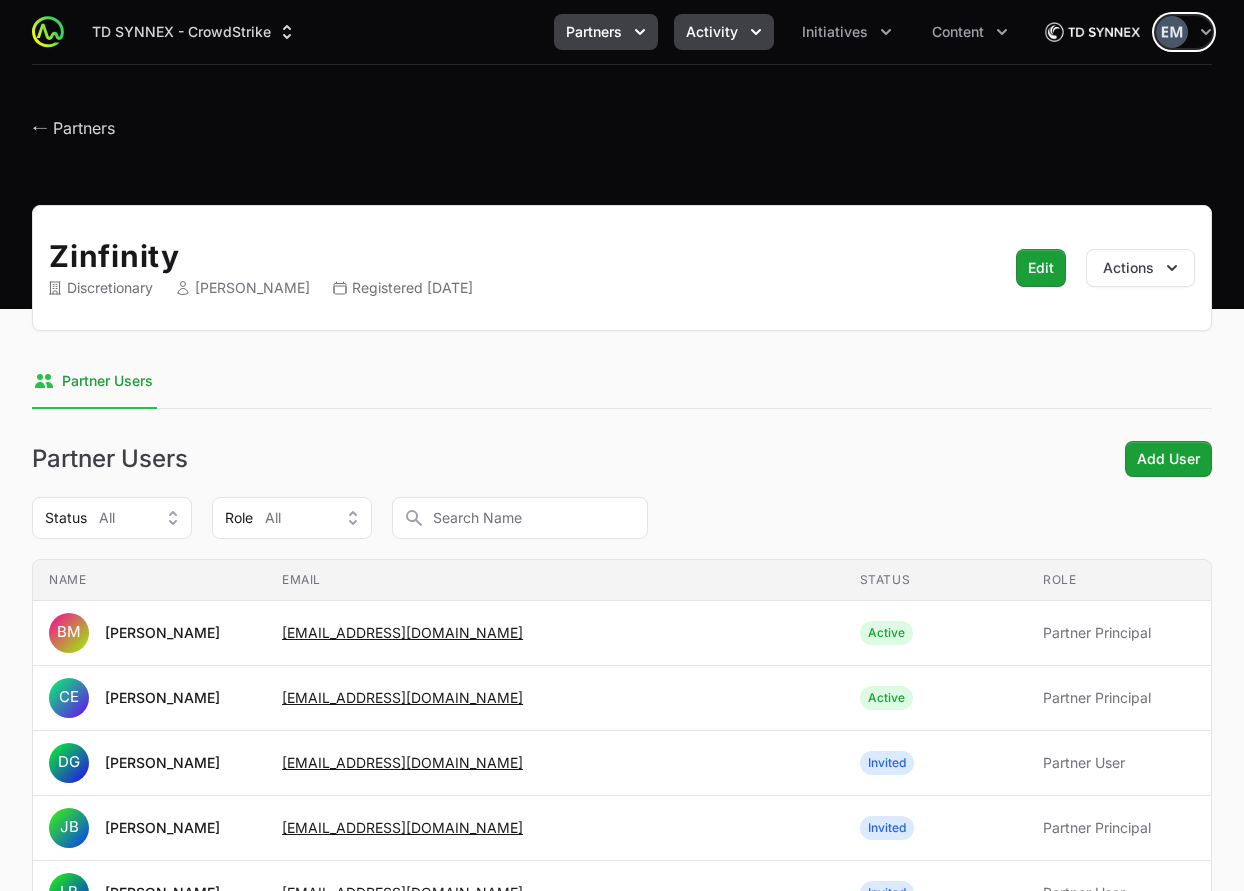 click 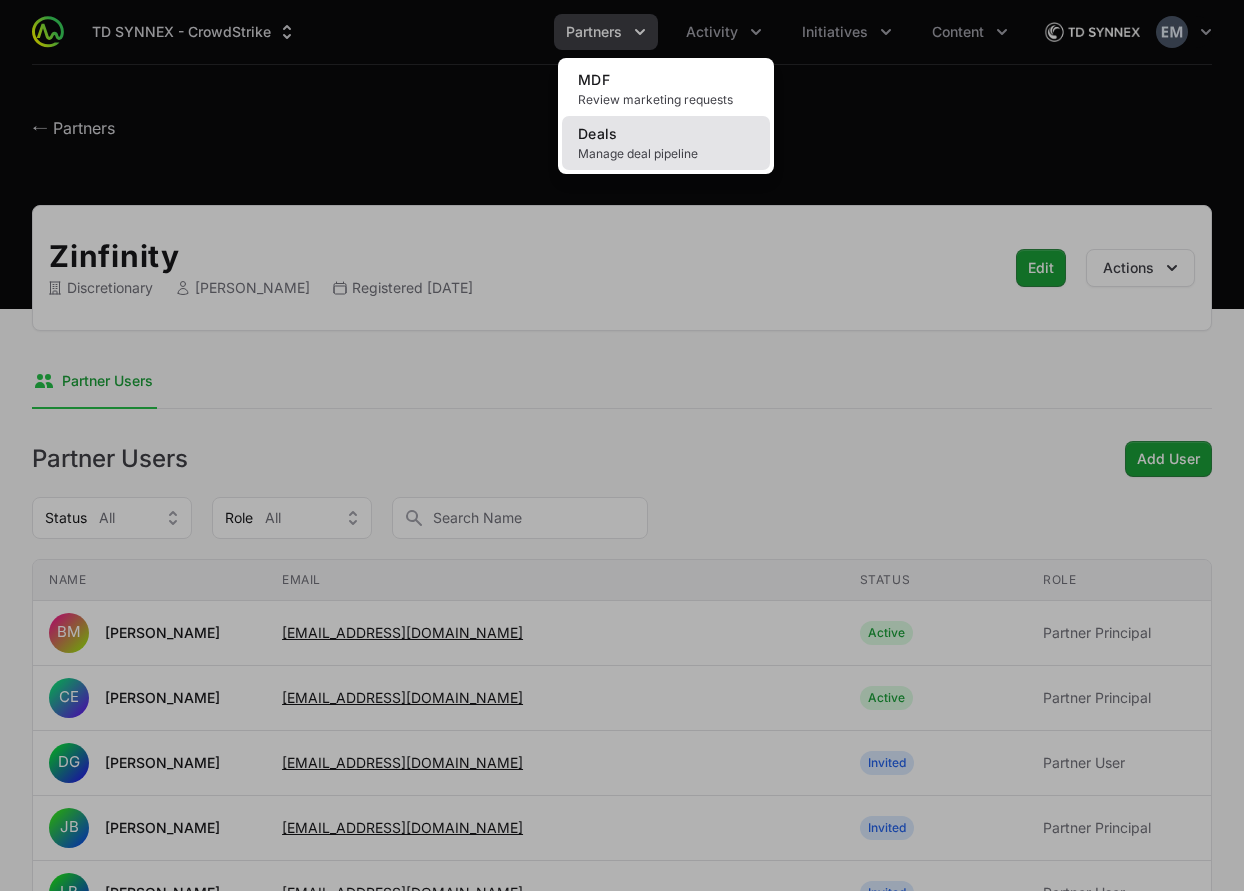 click on "Manage deal pipeline" 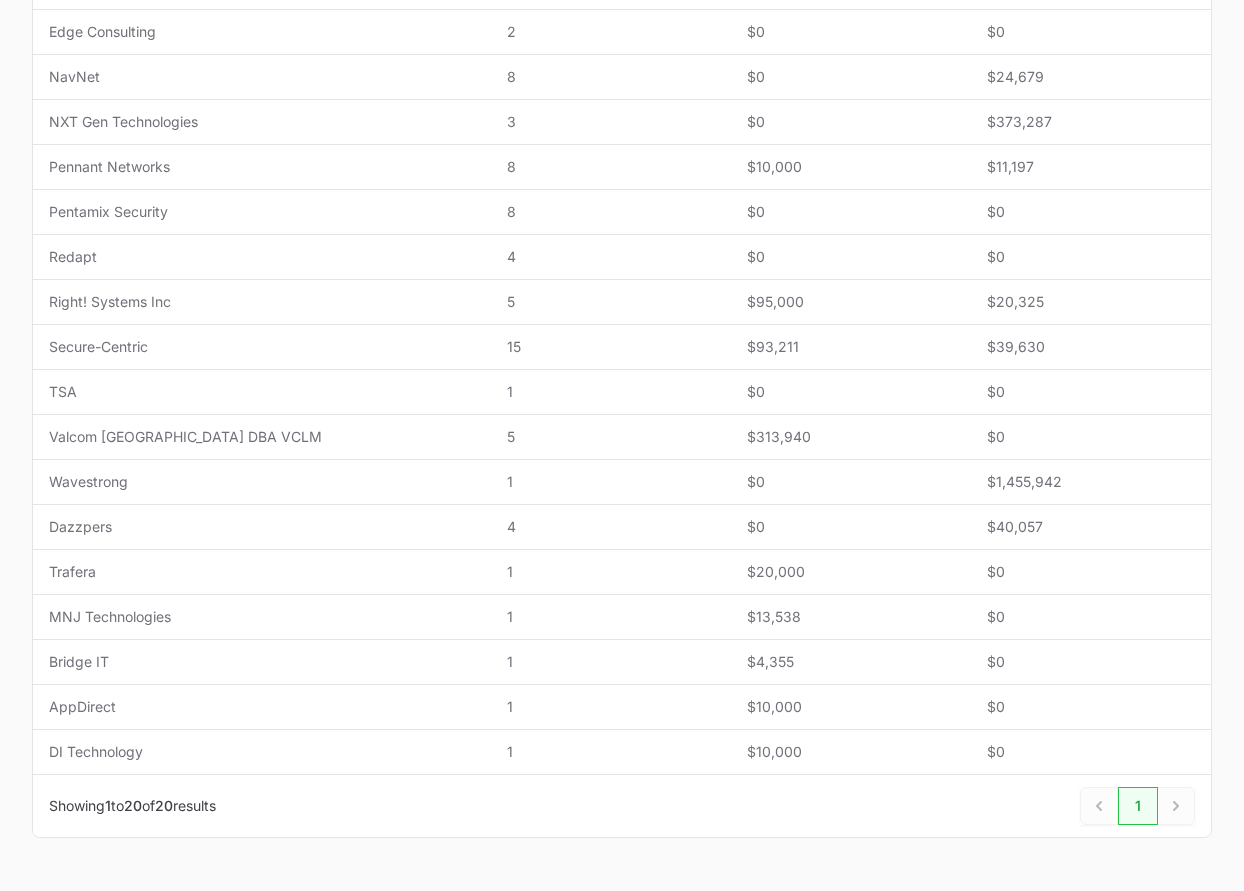 scroll, scrollTop: 688, scrollLeft: 0, axis: vertical 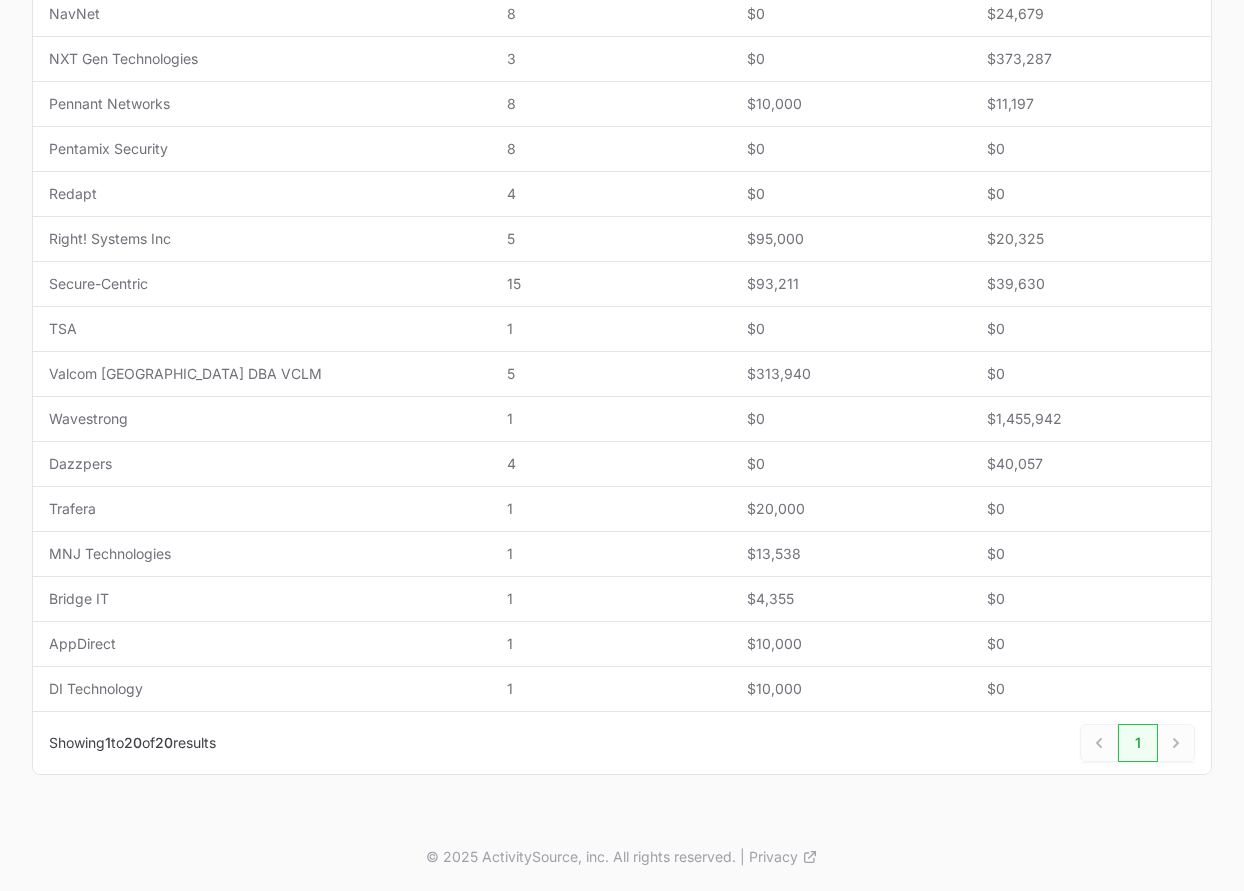 click on "Next" 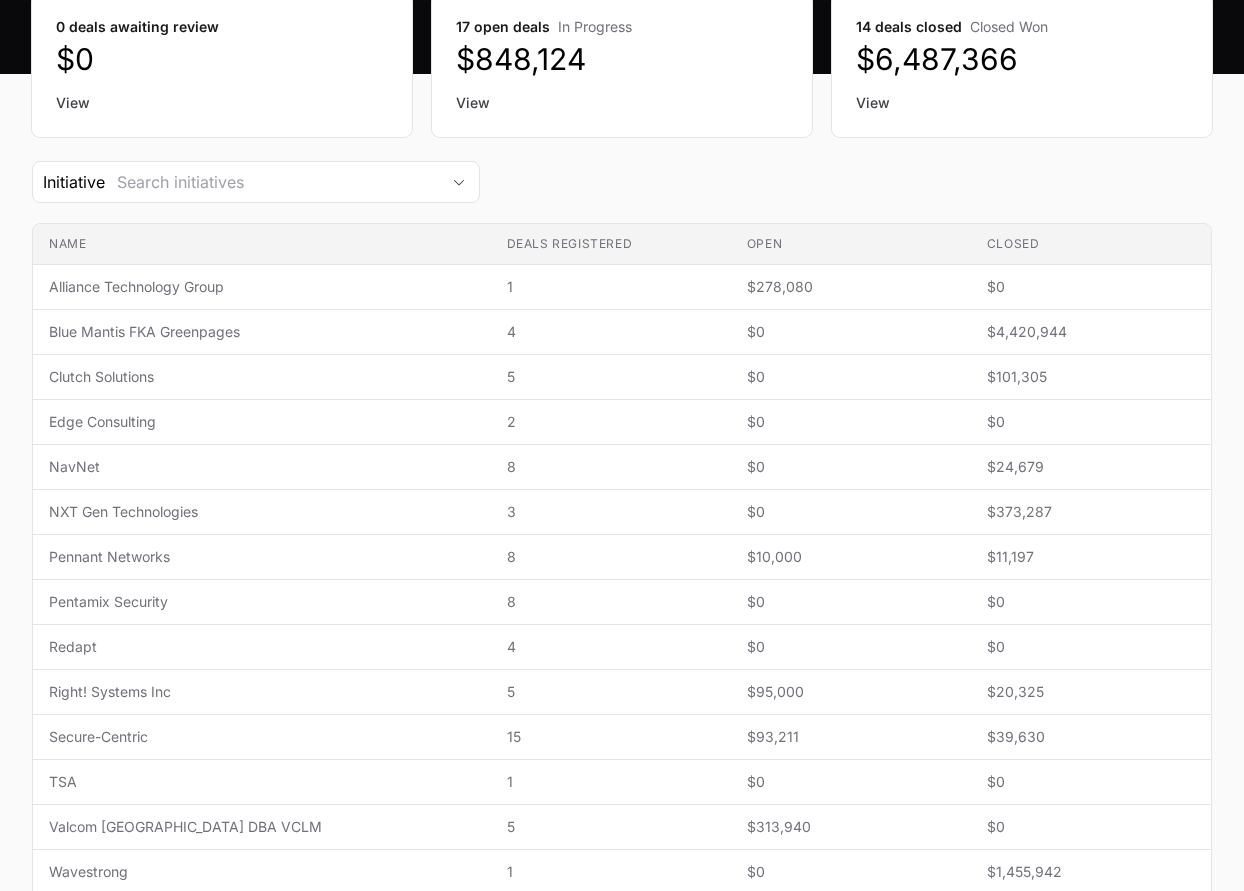 scroll, scrollTop: 0, scrollLeft: 0, axis: both 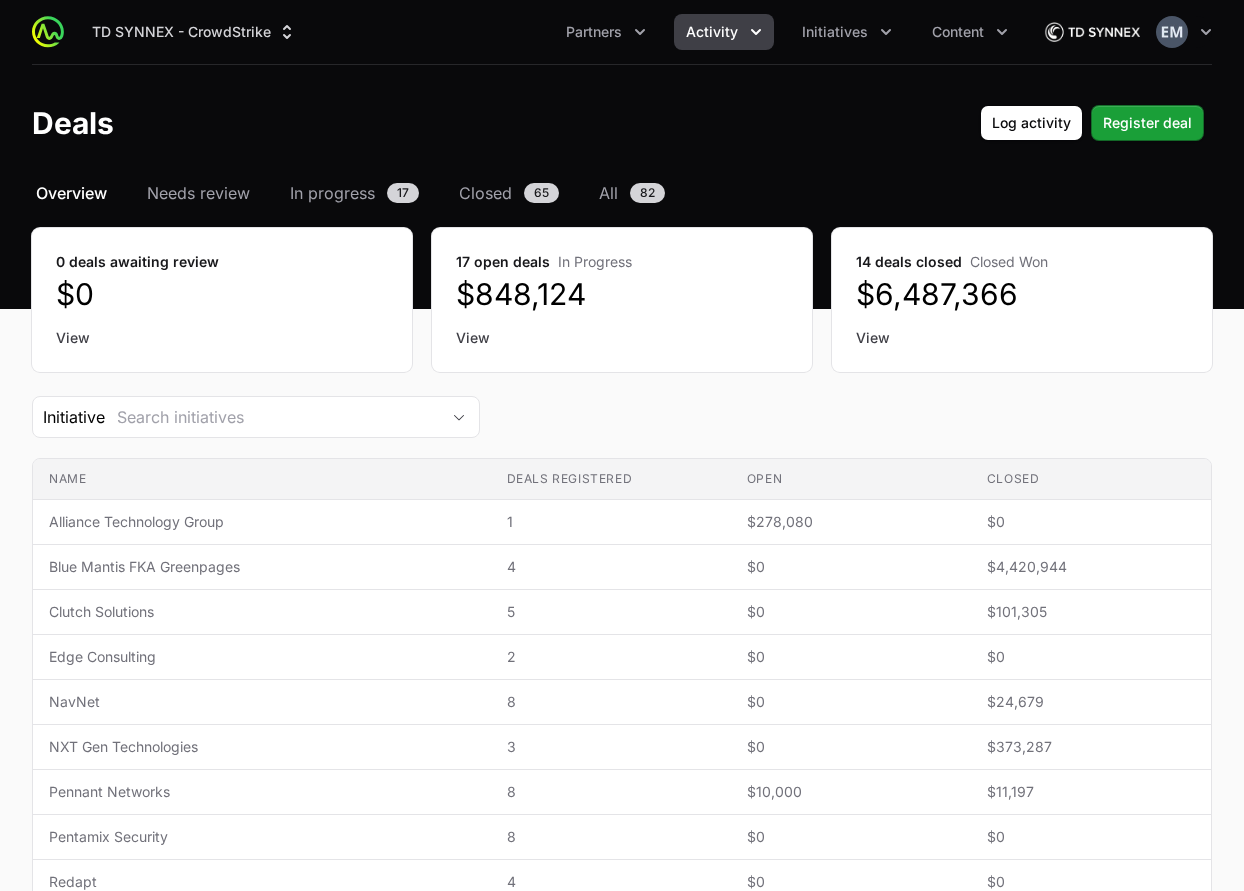 click on "Activity" 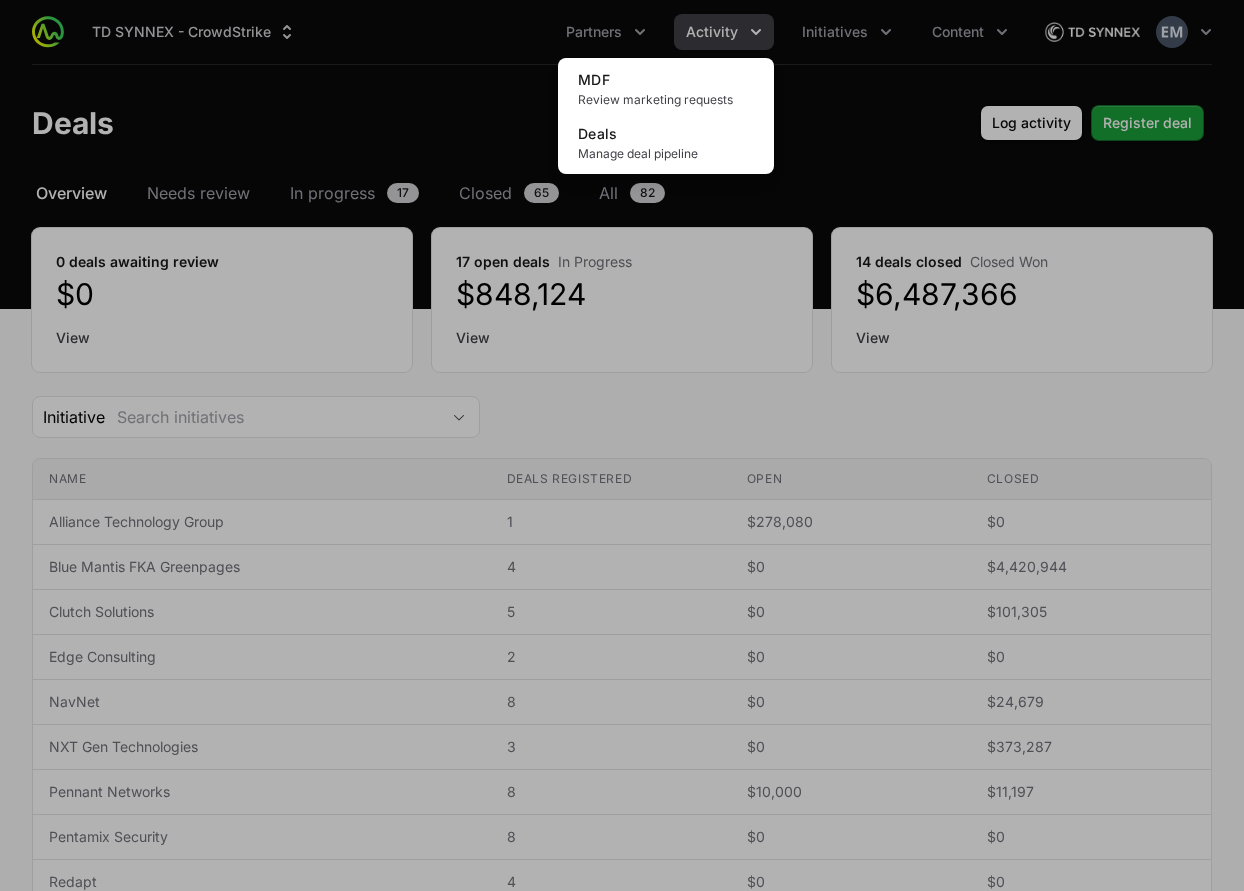 click 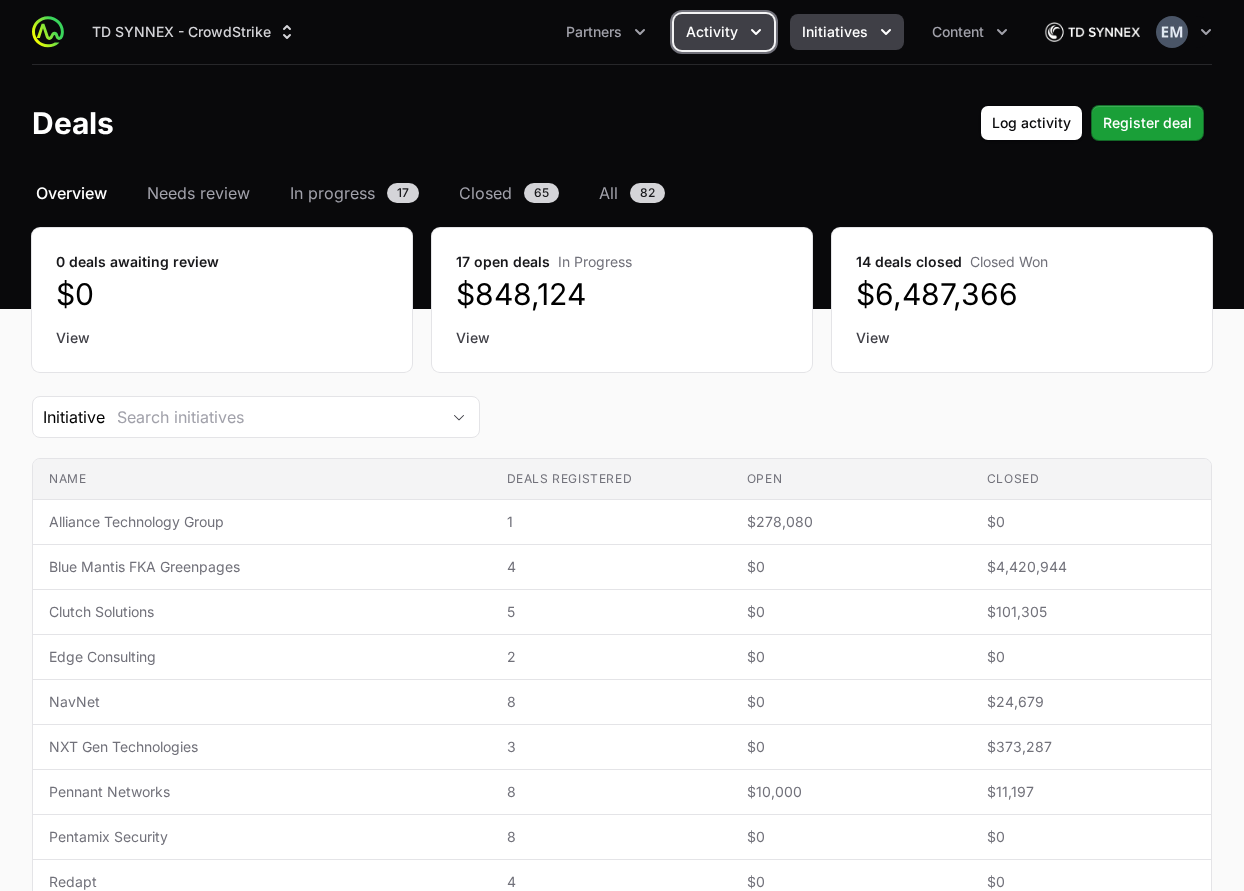 click on "Initiatives" 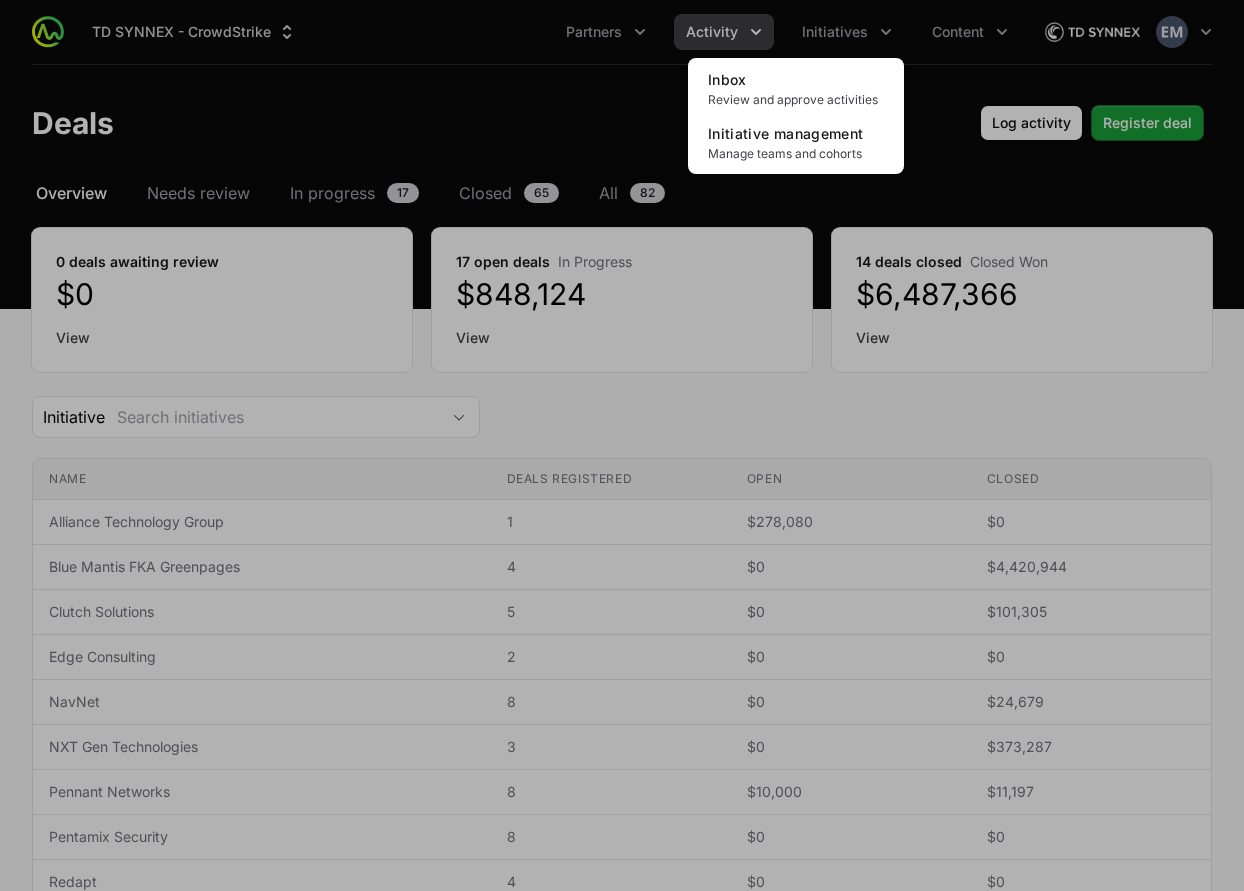 click 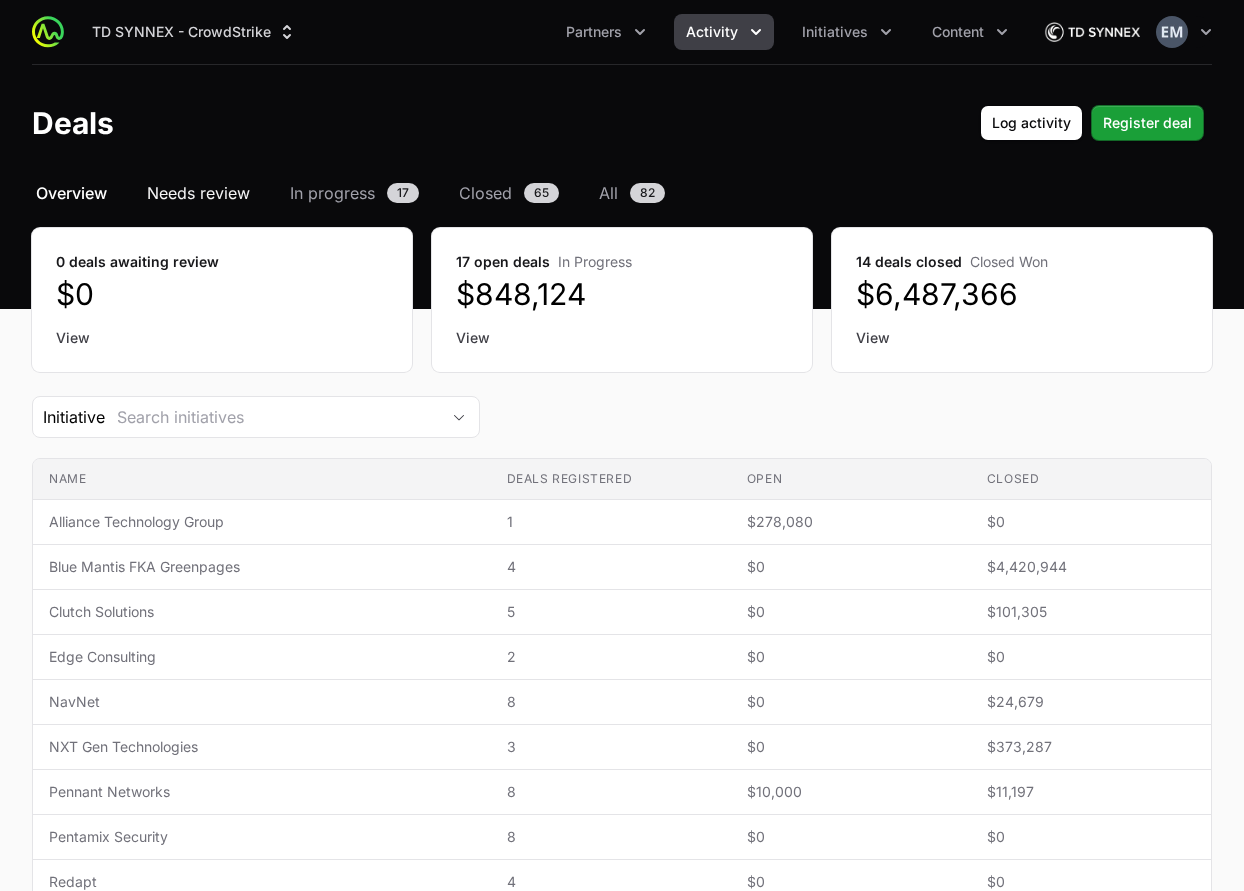 click on "Needs review" 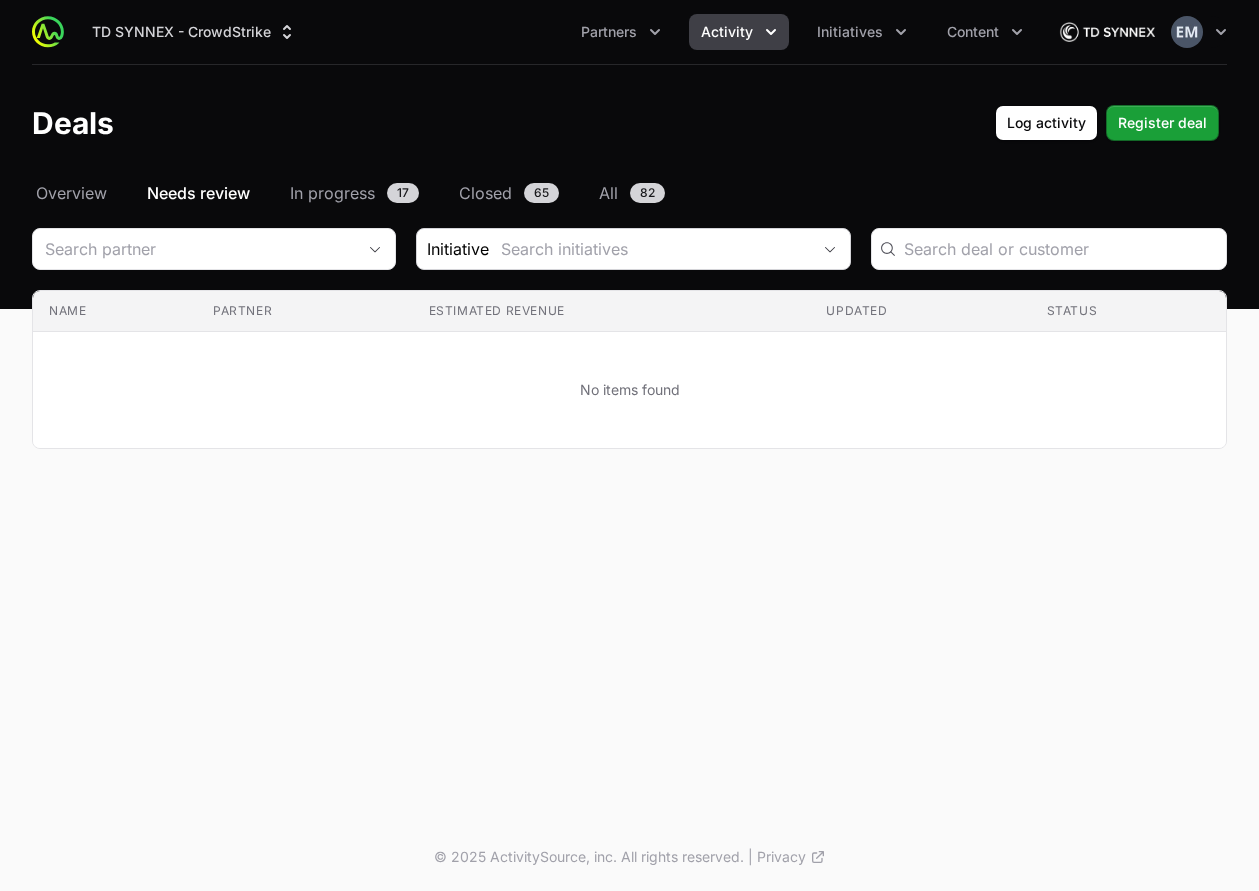click on "Initiative" 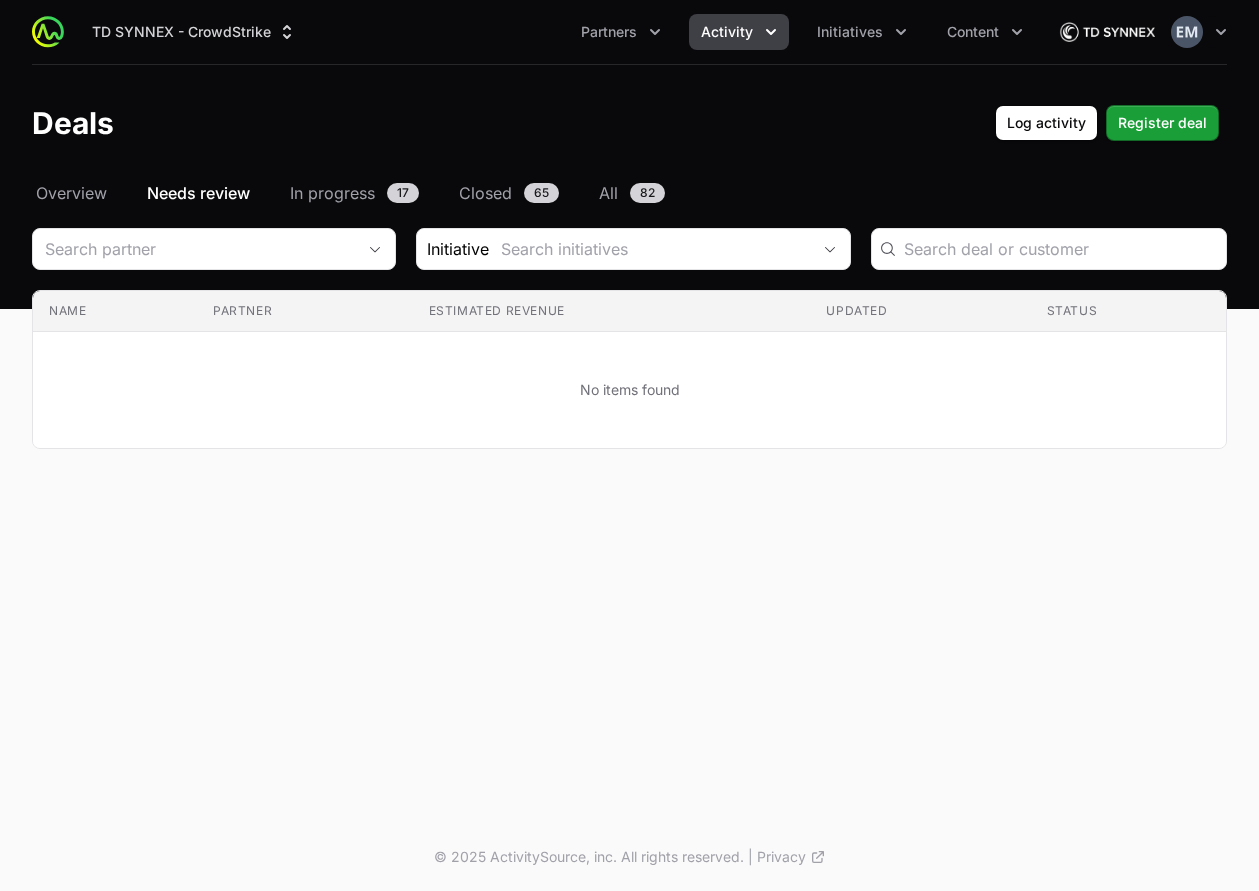 click on "Initiative
Name Partner Estimated revenue Updated Status No items found" 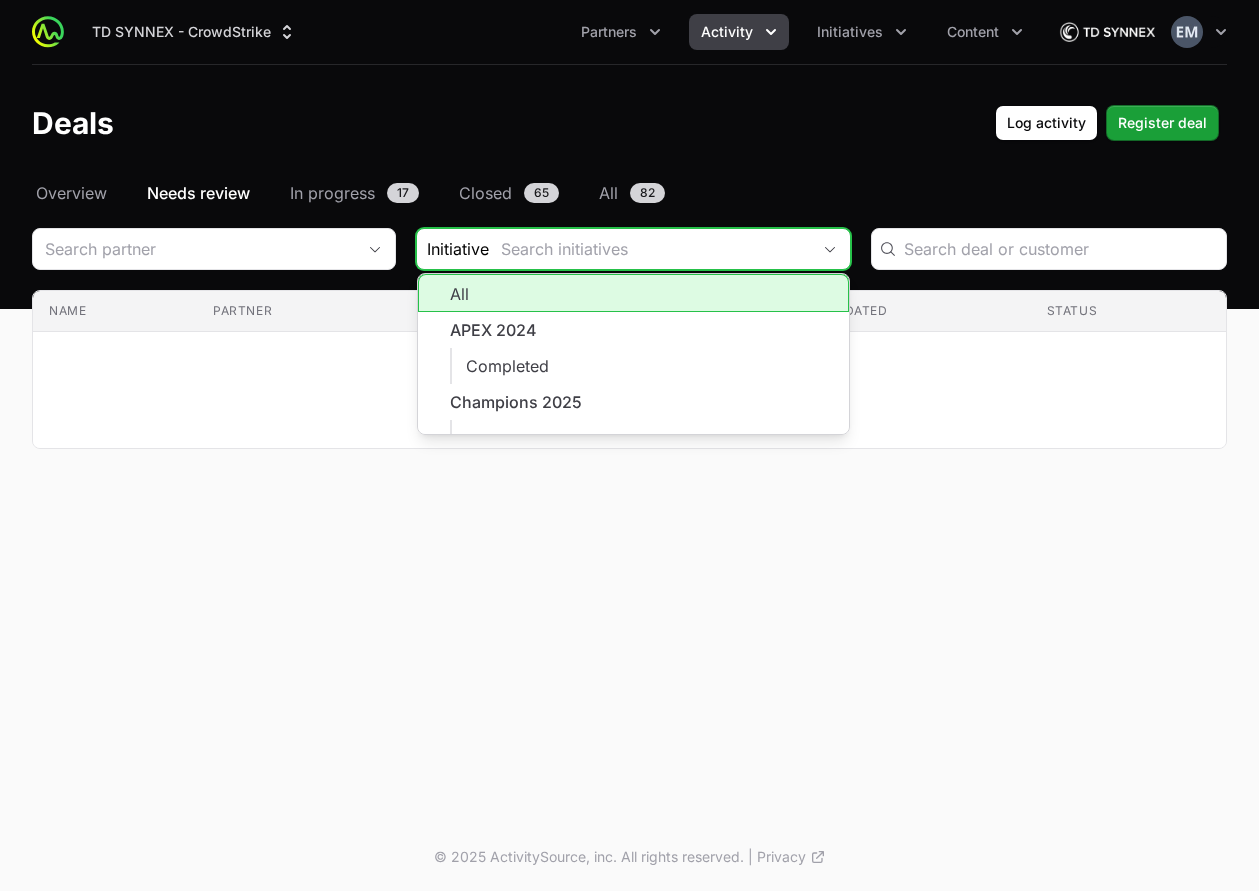 click 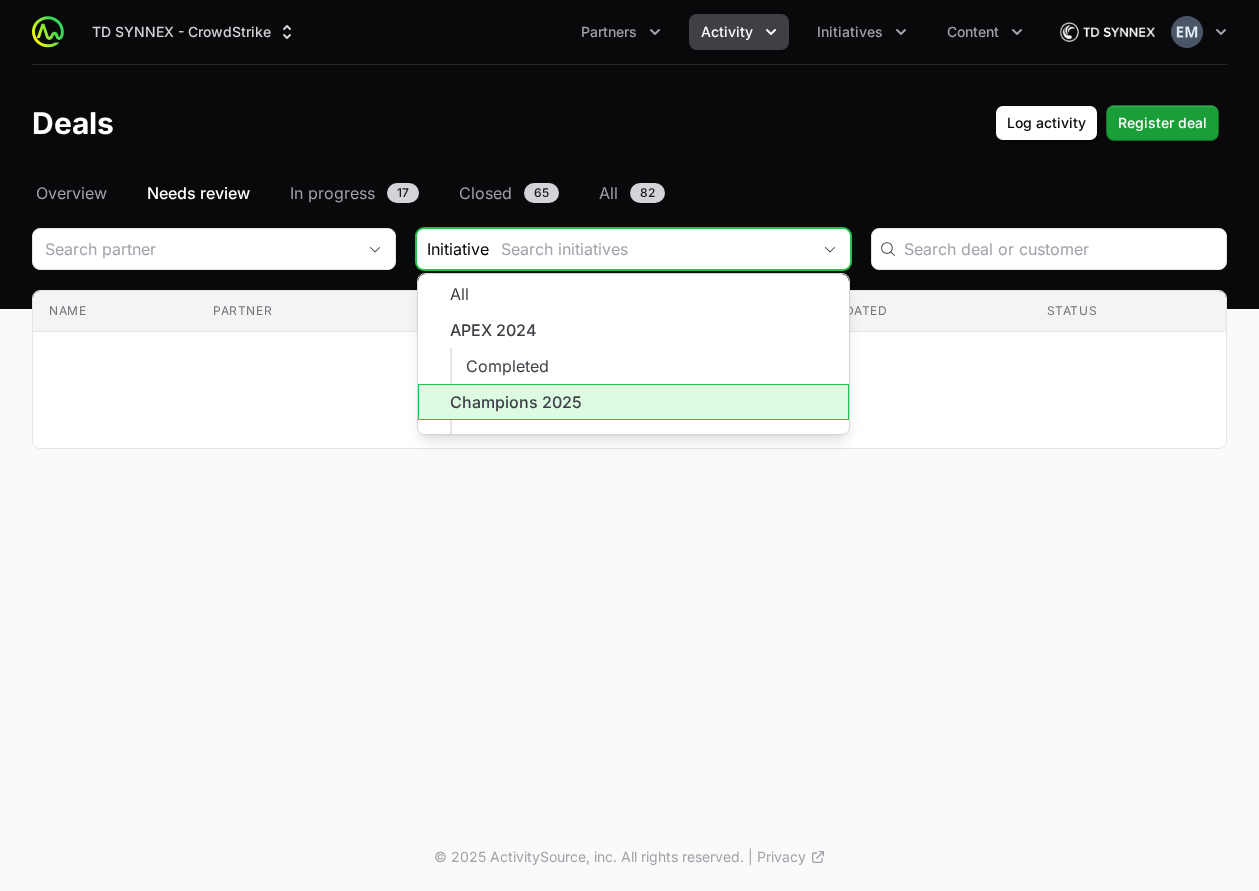 click on "Champions 2025" 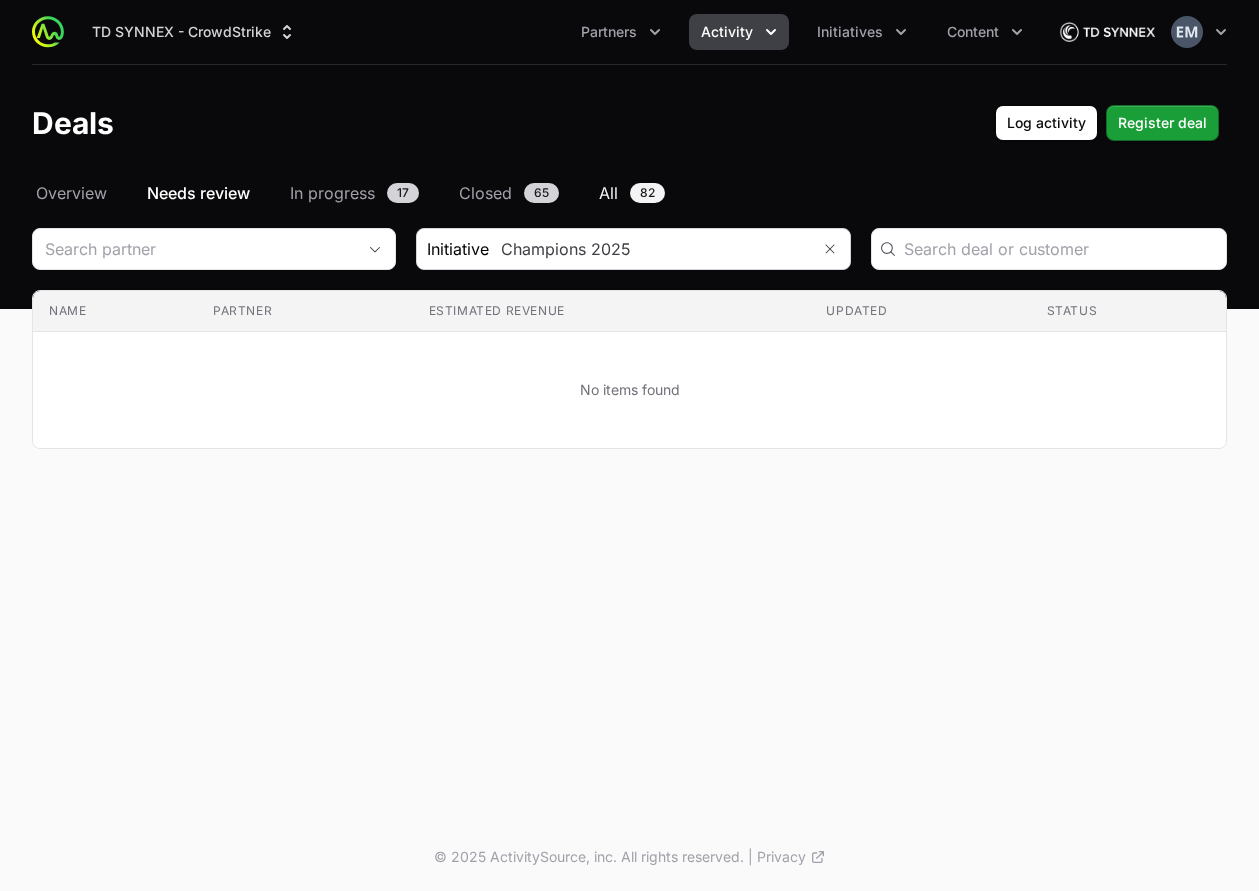 click on "All" 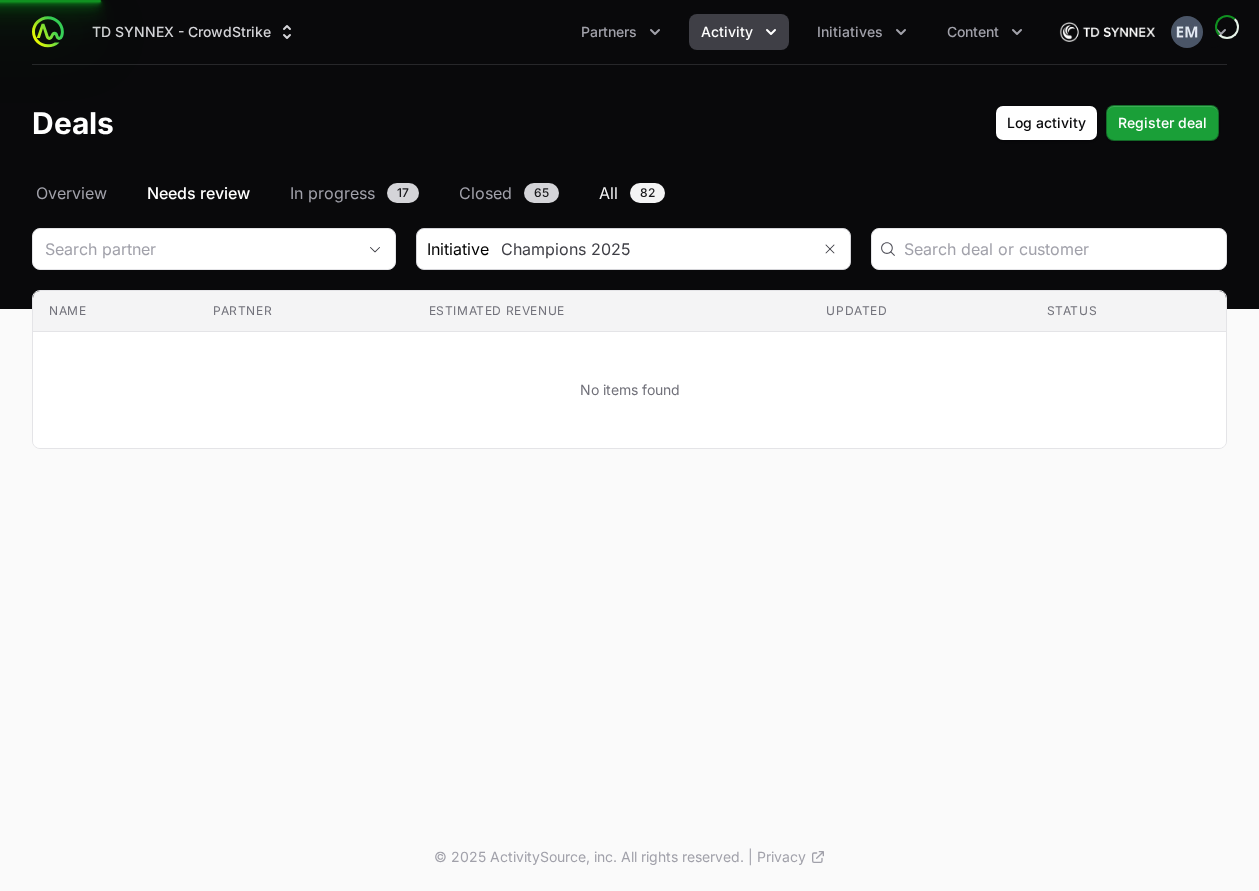 click on "All 82" 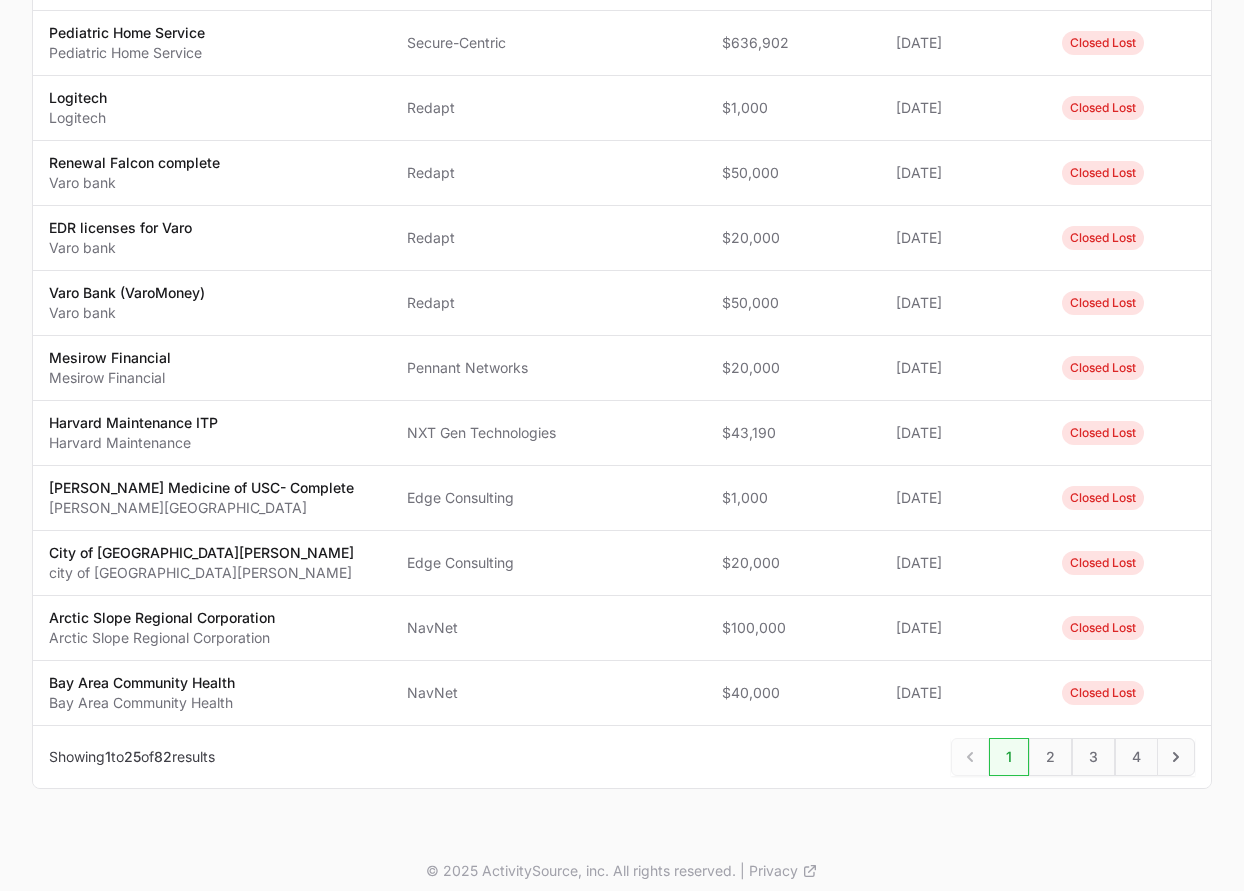 scroll, scrollTop: 0, scrollLeft: 0, axis: both 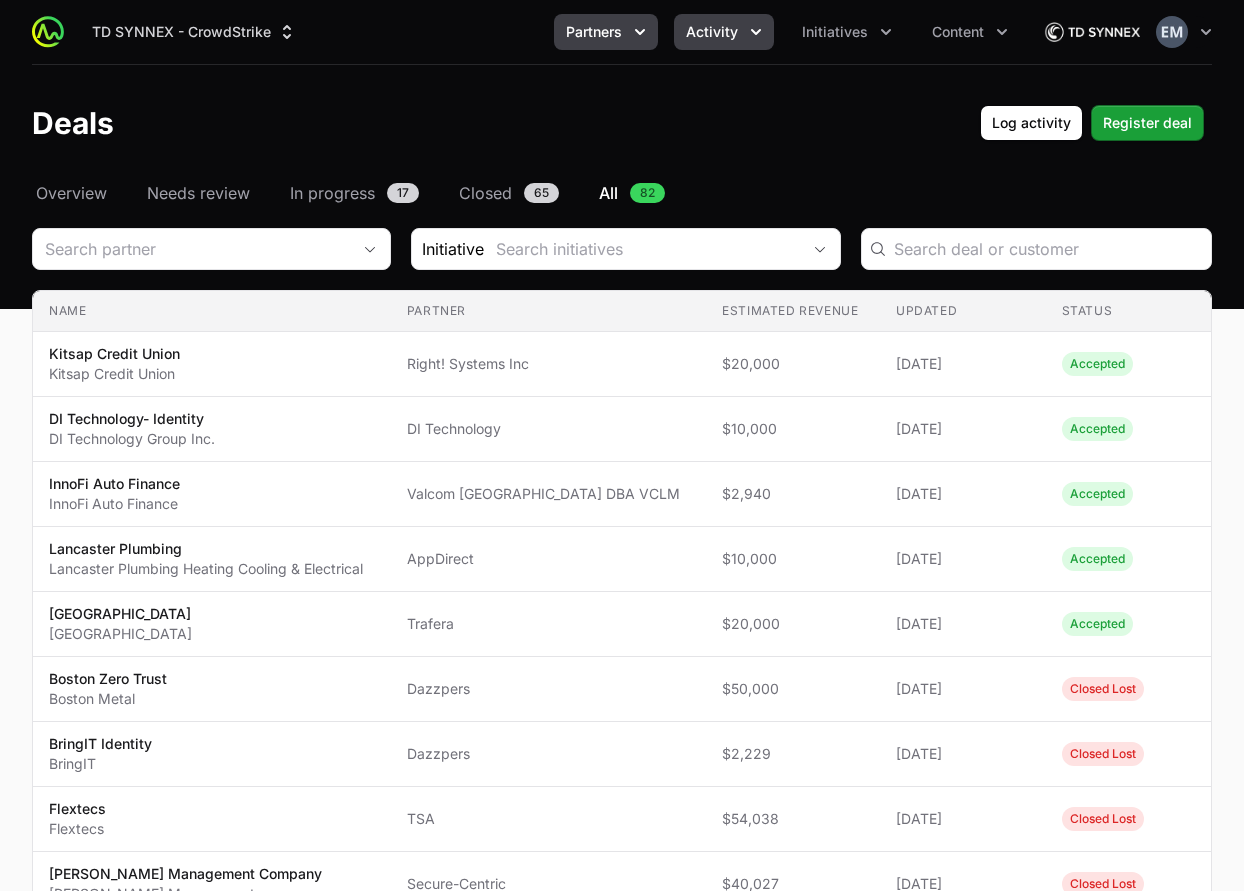 click on "Partners" 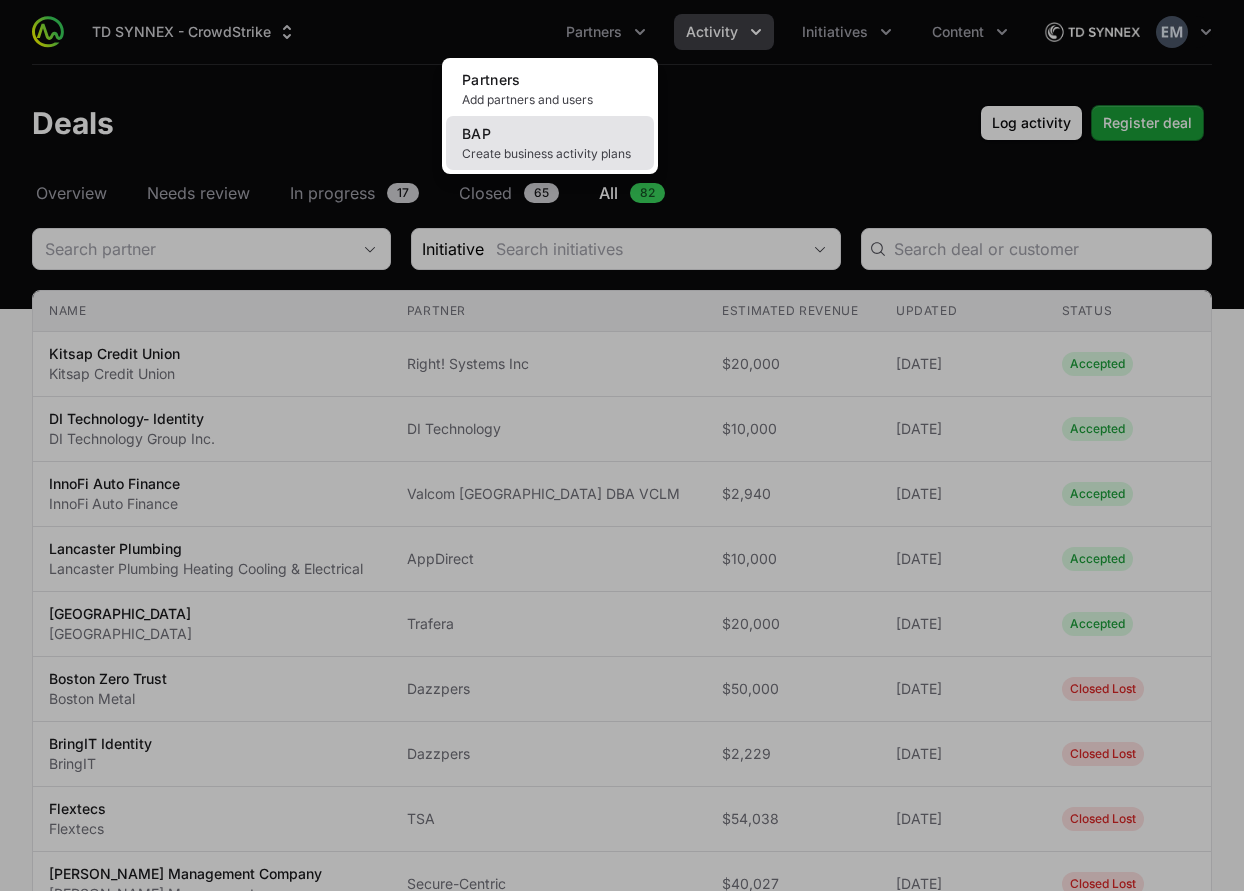 click on "Create business activity plans" 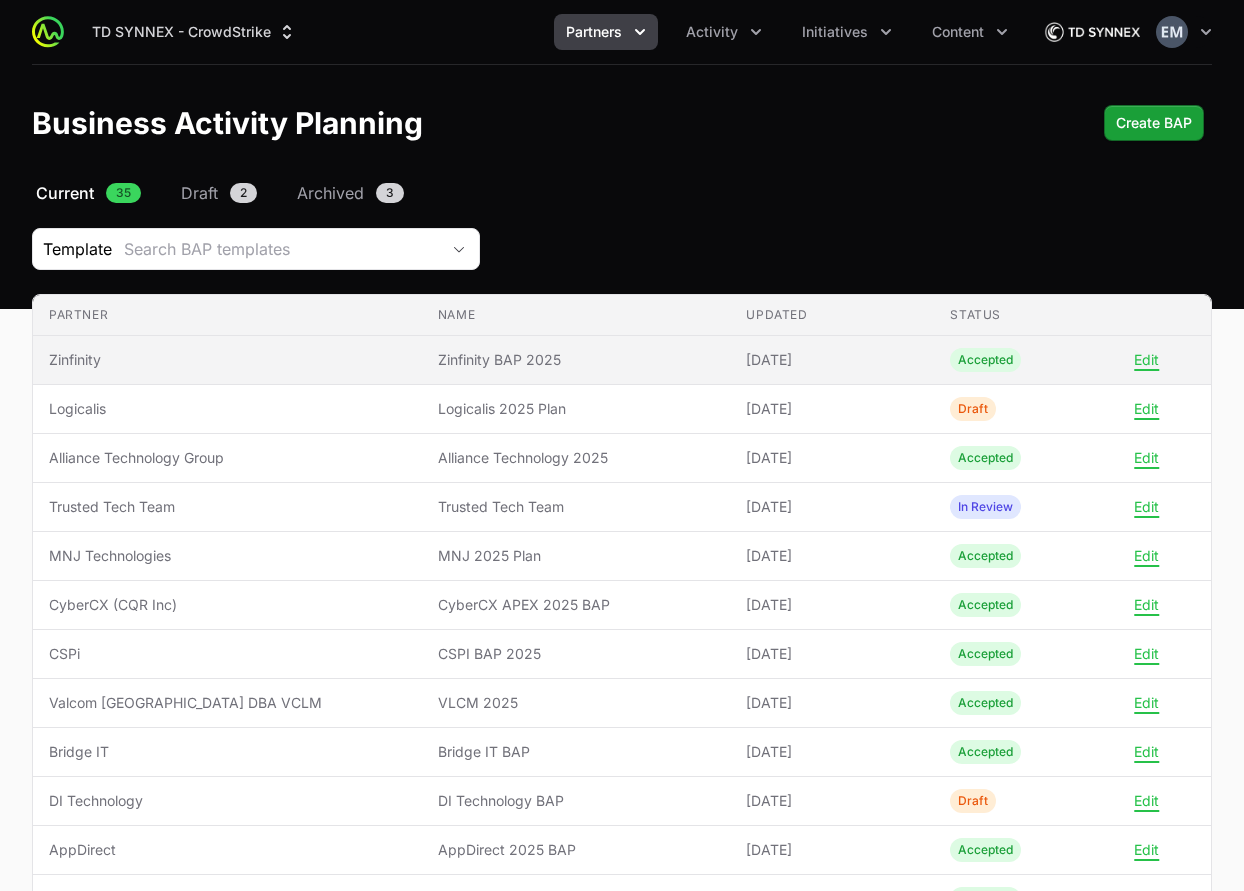 click on "Zinfinity" 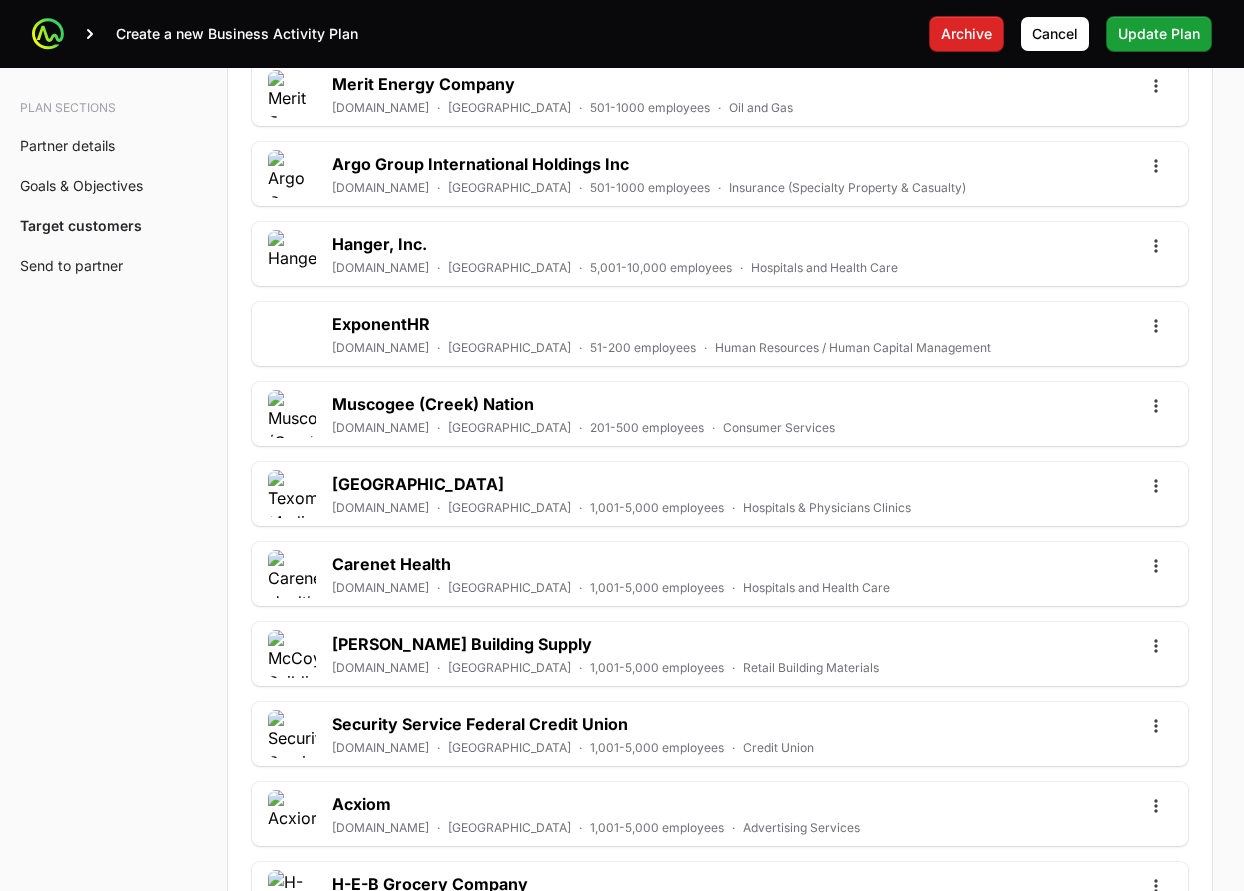 scroll, scrollTop: 6502, scrollLeft: 0, axis: vertical 